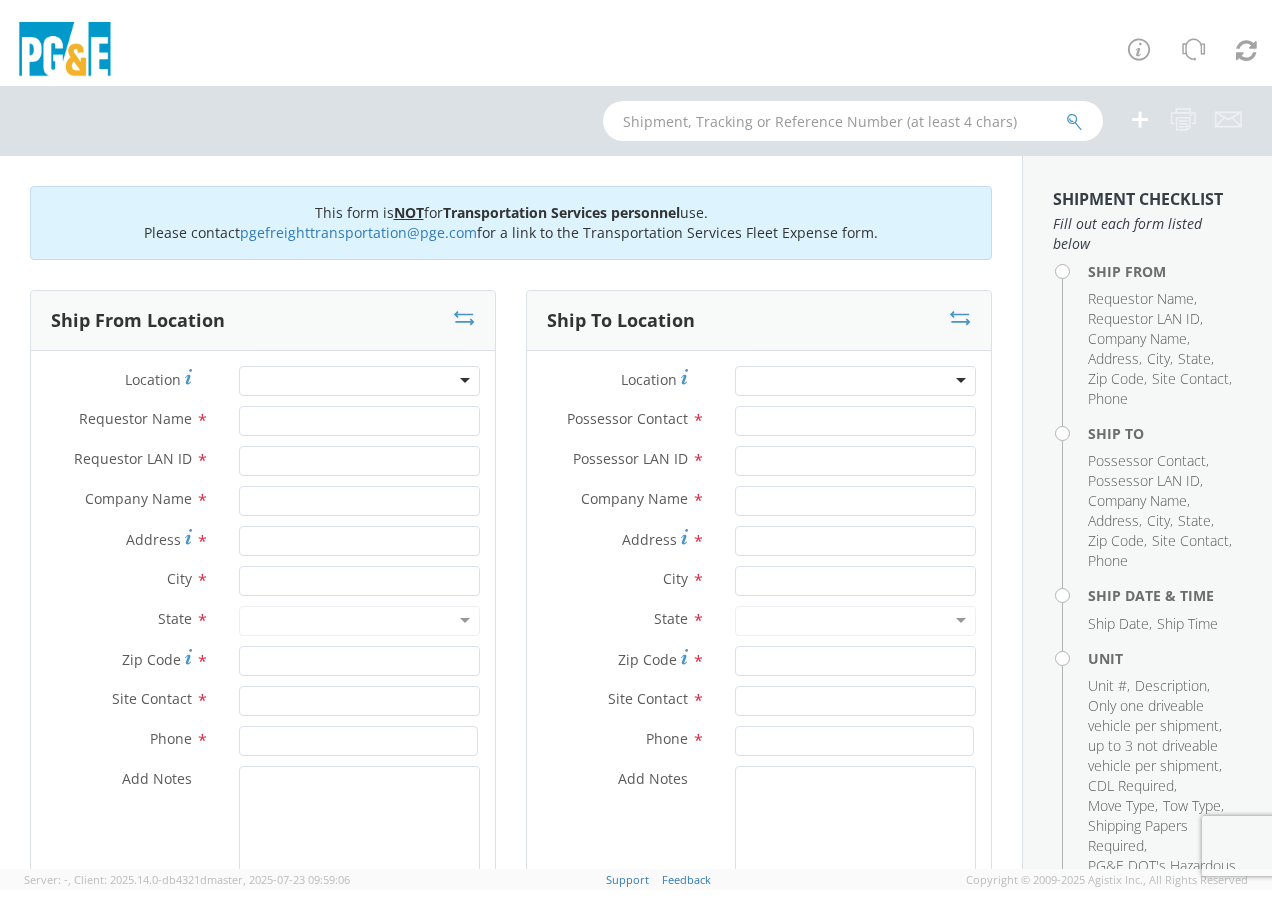 scroll, scrollTop: 0, scrollLeft: 0, axis: both 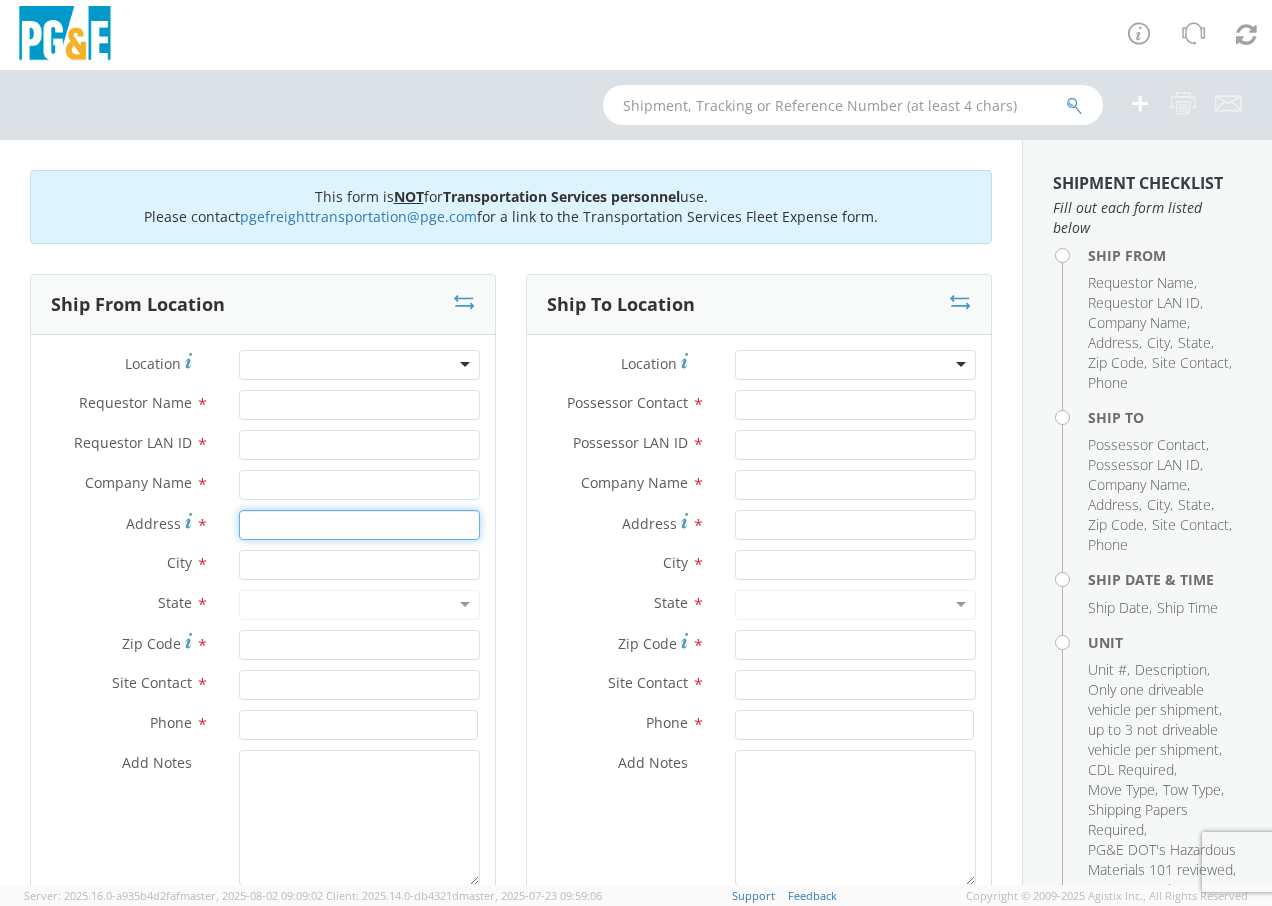 click on "Address        *" at bounding box center [359, 525] 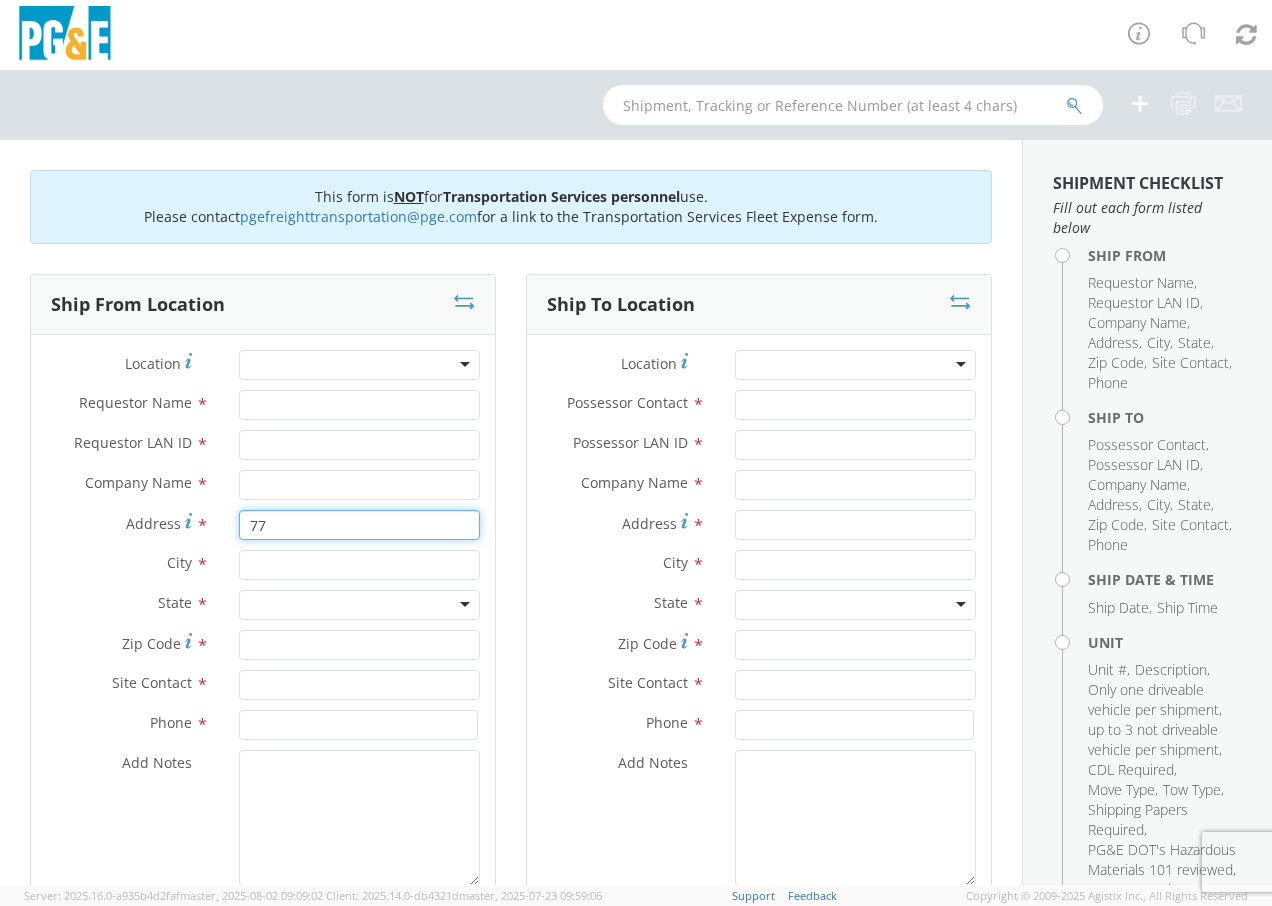 type on "7" 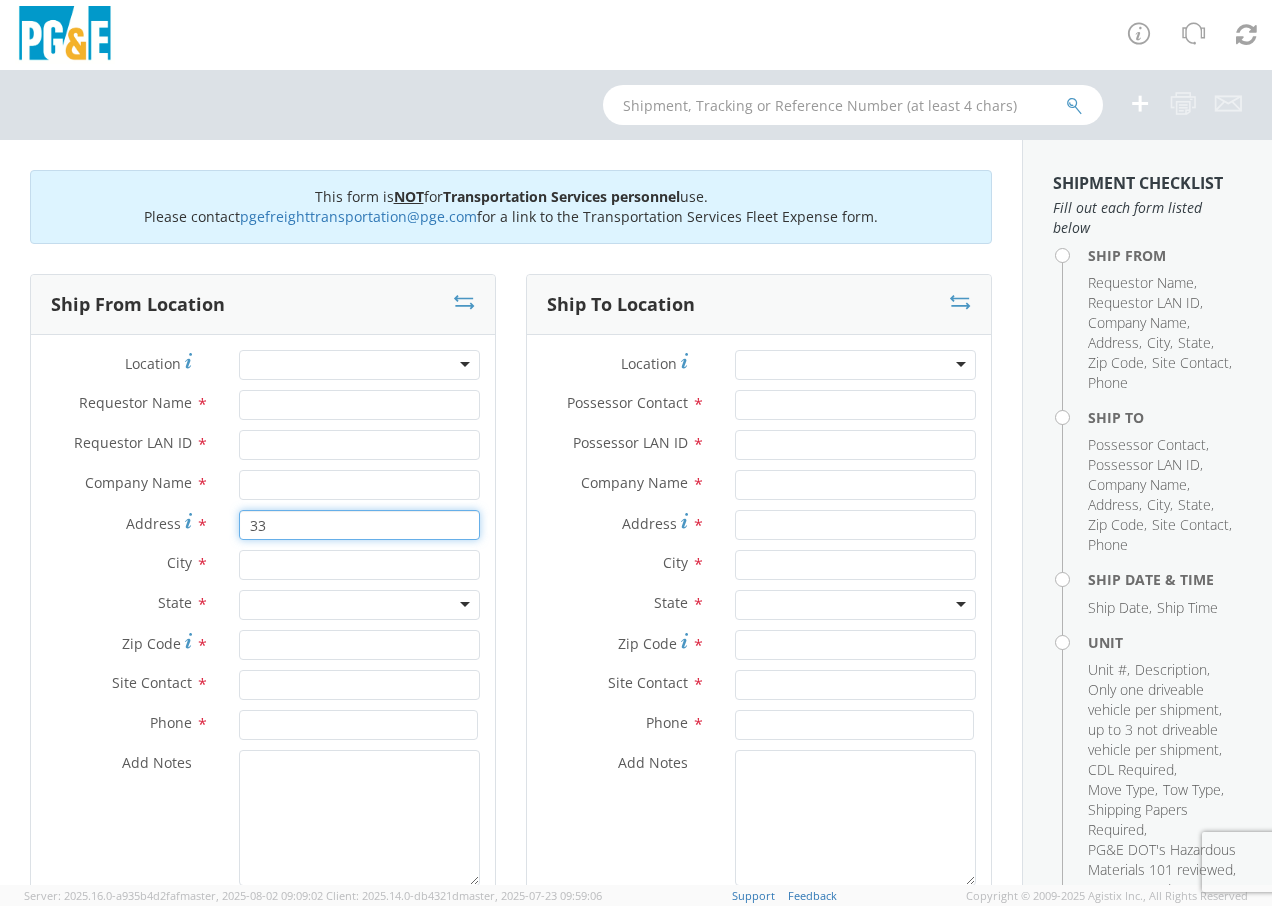 type on "3" 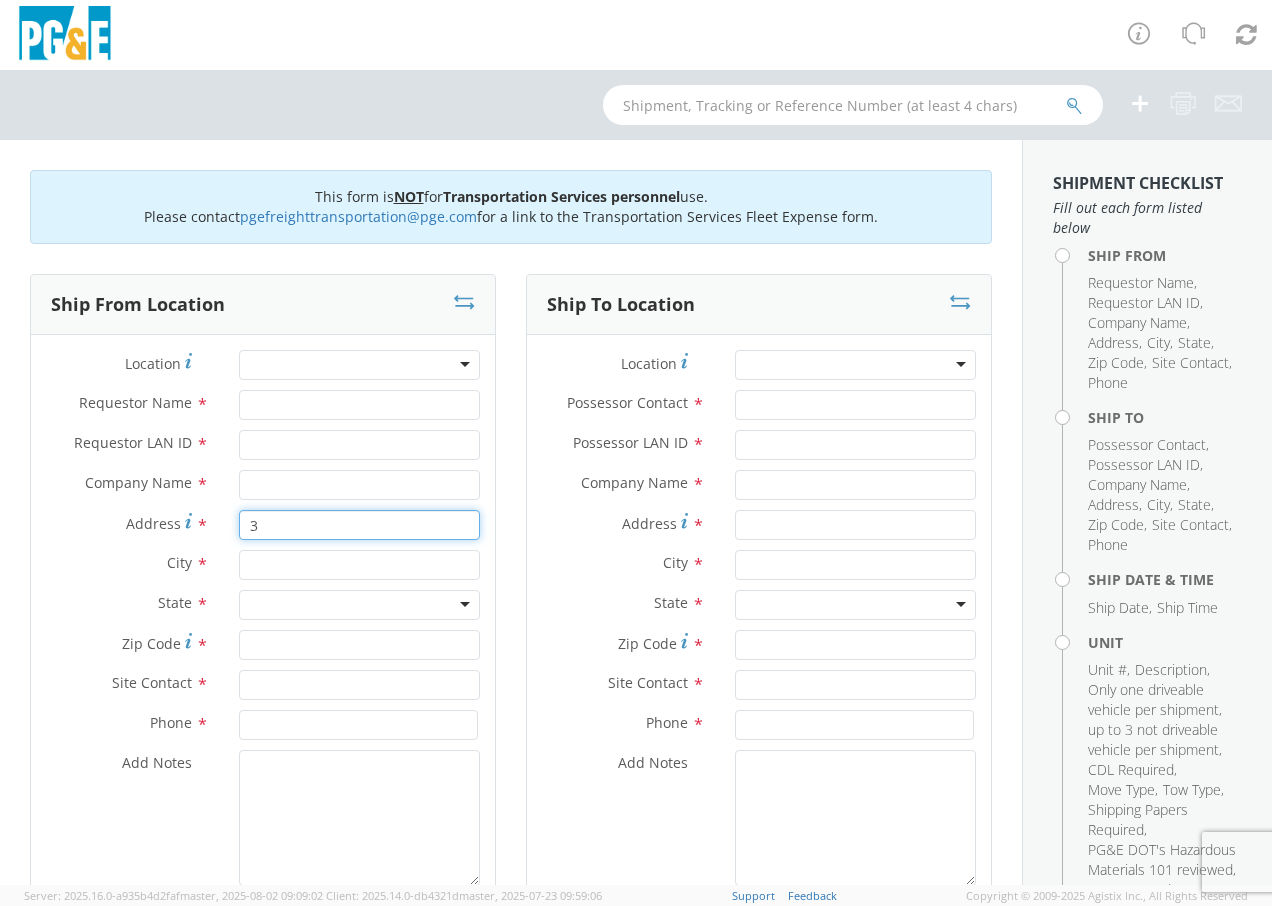 type 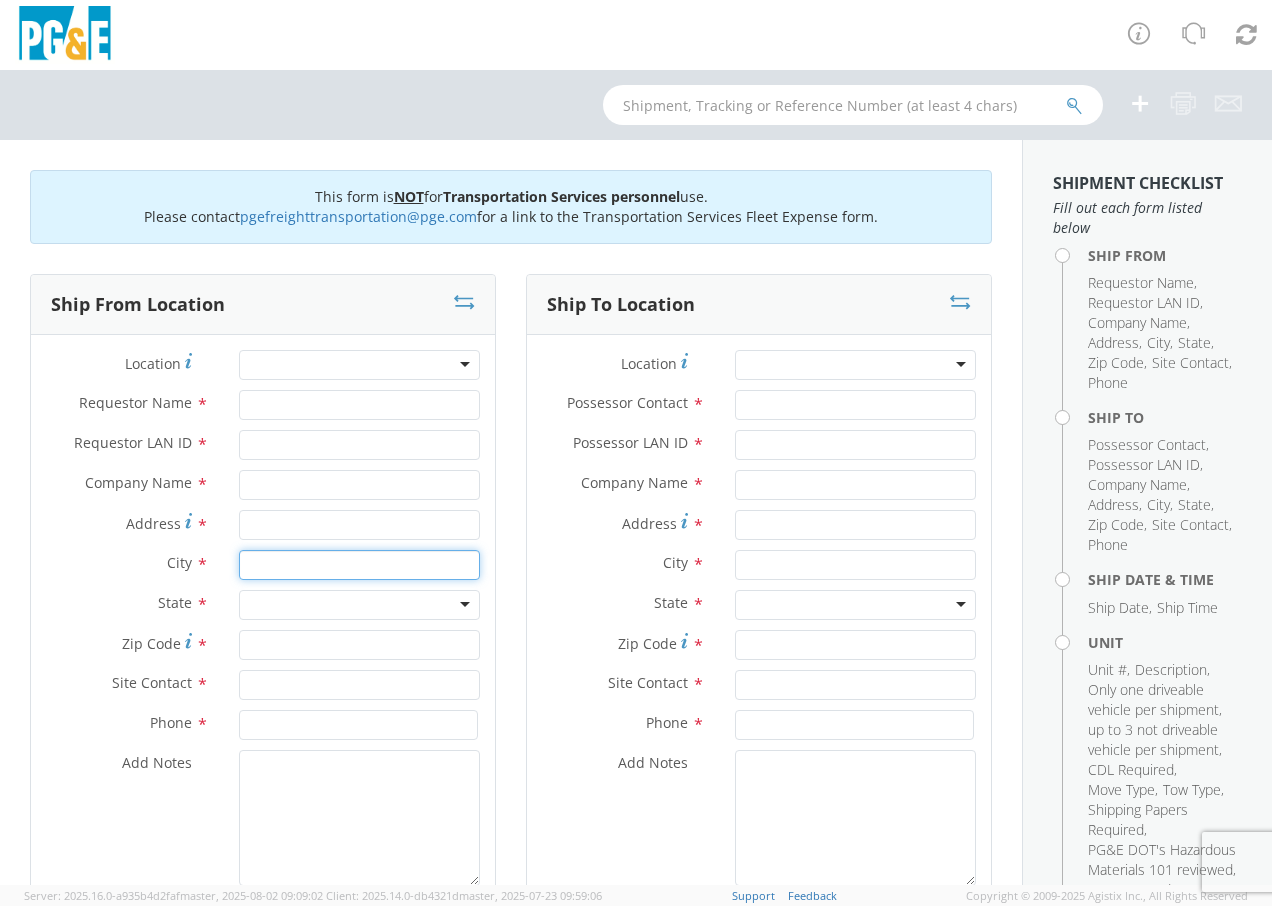 click at bounding box center (359, 565) 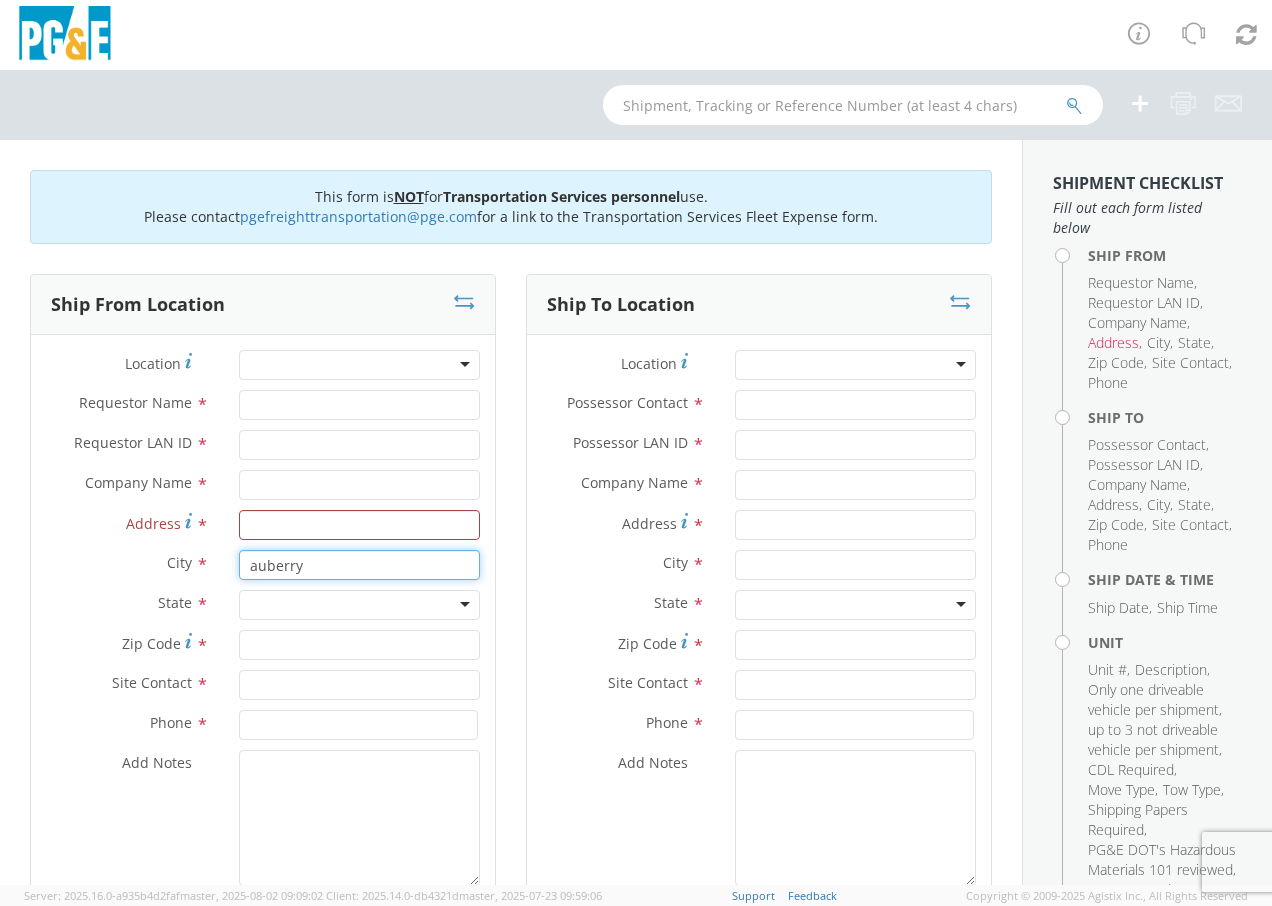 type on "auberry" 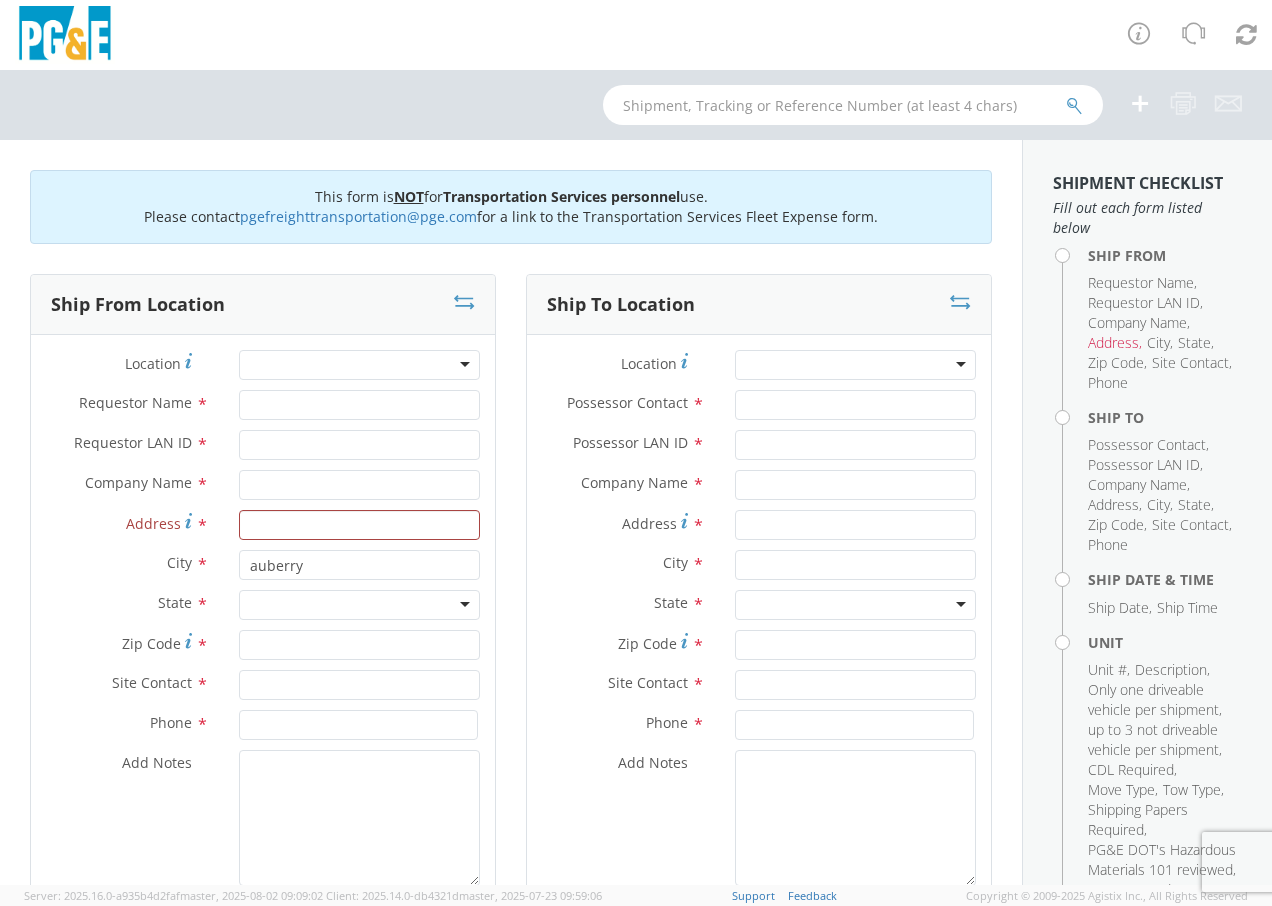 click at bounding box center [359, 605] 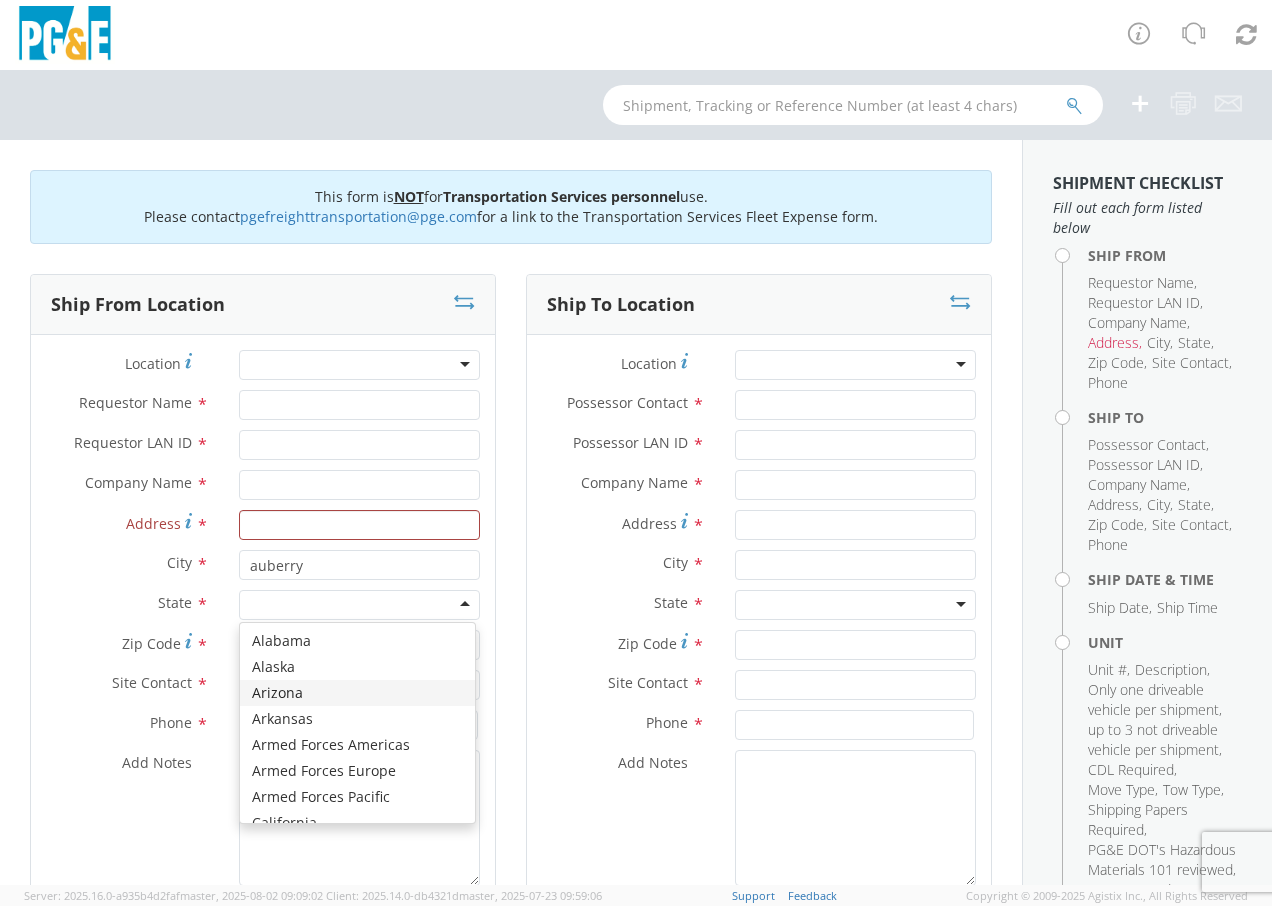 click on "*" at bounding box center [202, 684] 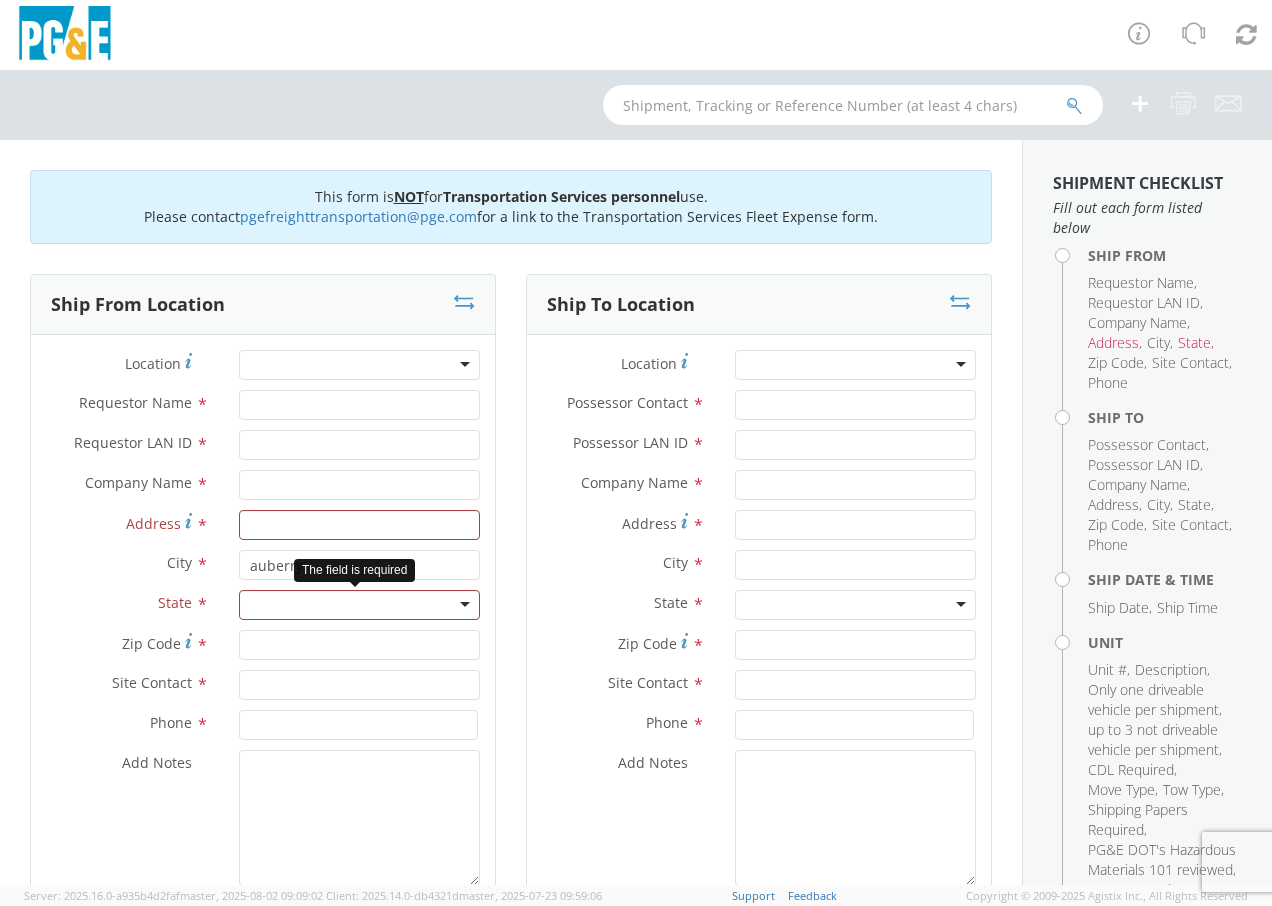 click at bounding box center (359, 605) 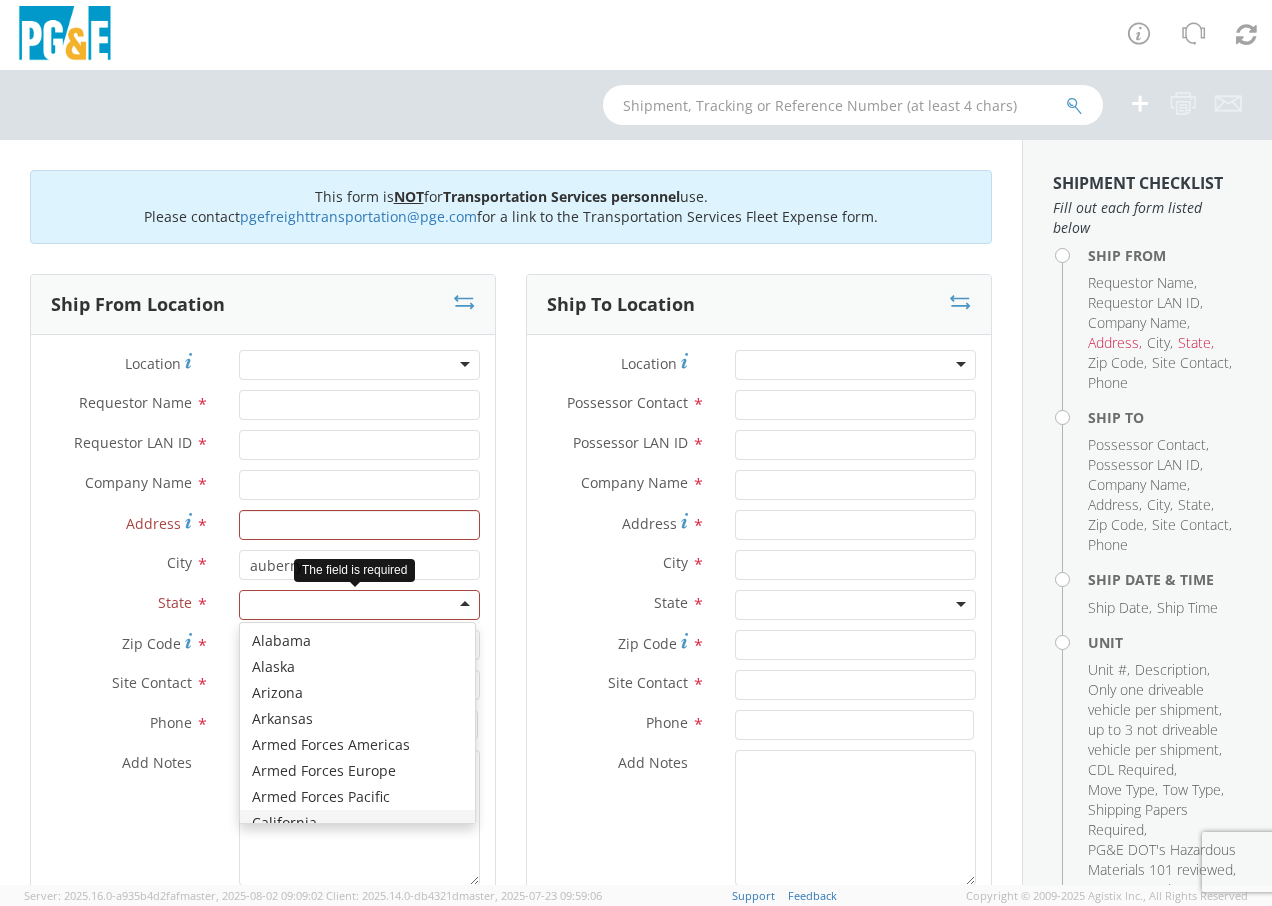 scroll, scrollTop: 0, scrollLeft: 0, axis: both 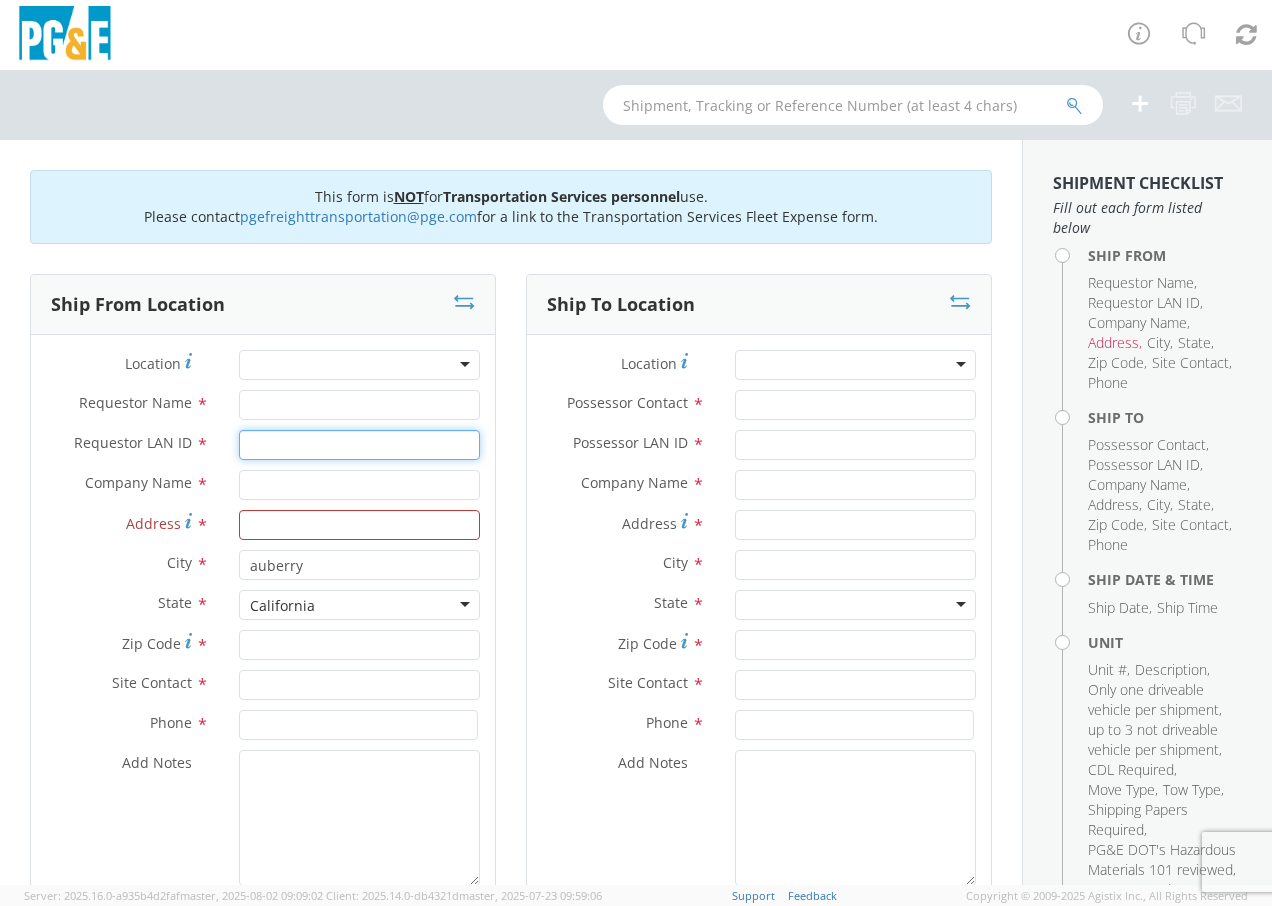 click on "Requestor LAN ID        *" at bounding box center [359, 445] 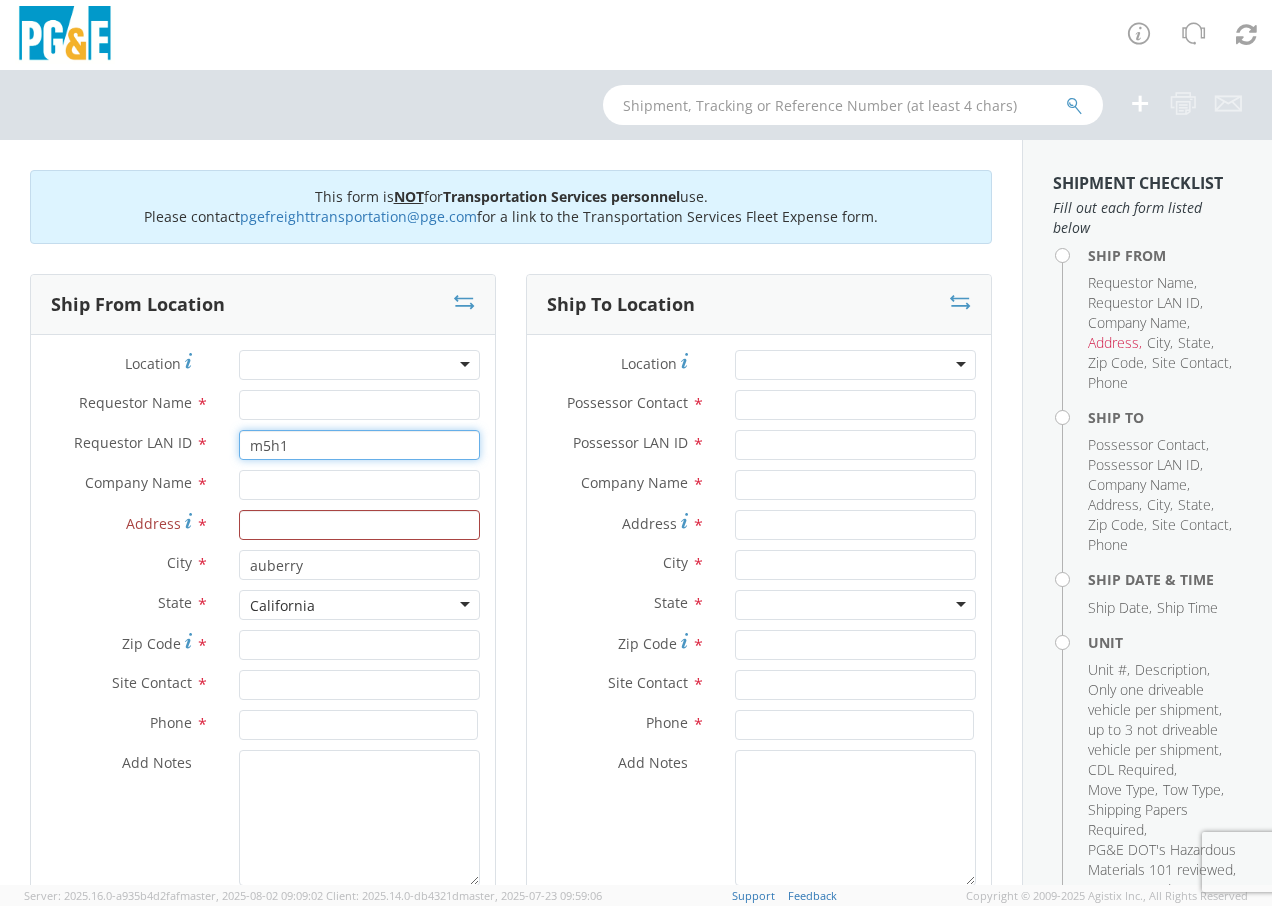 type on "m5h1" 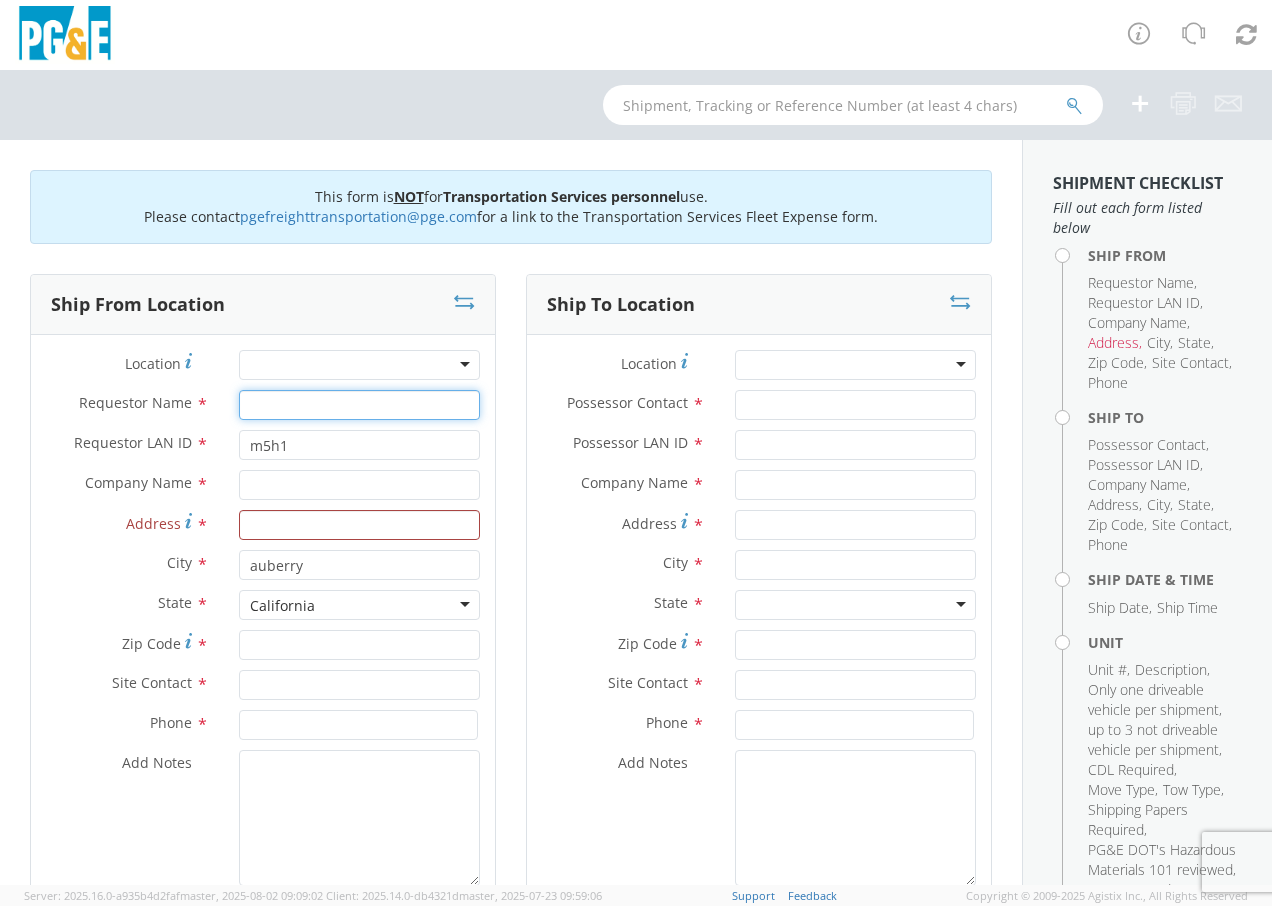 click on "Requestor Name        *" at bounding box center [359, 405] 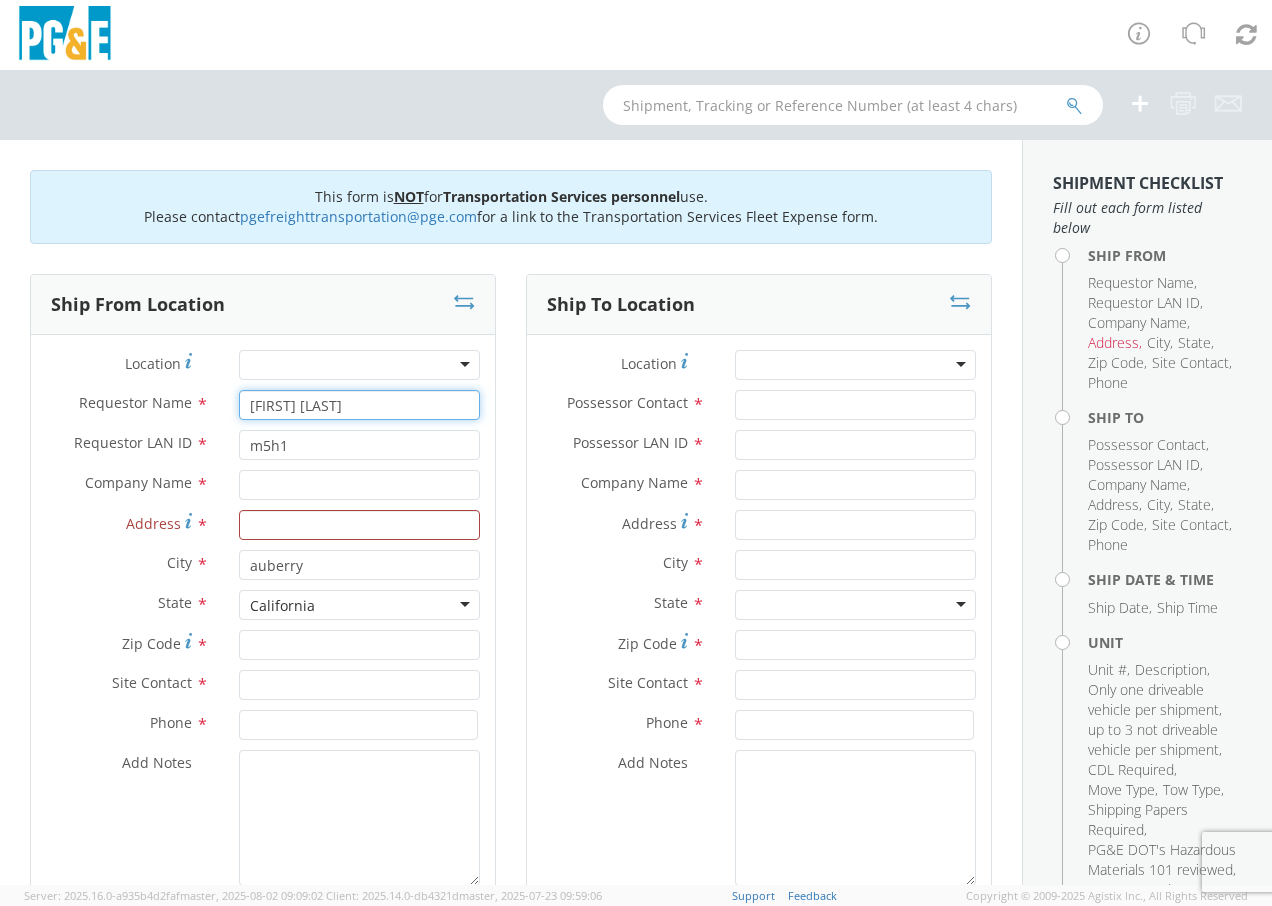 type on "[FIRST] [LAST]" 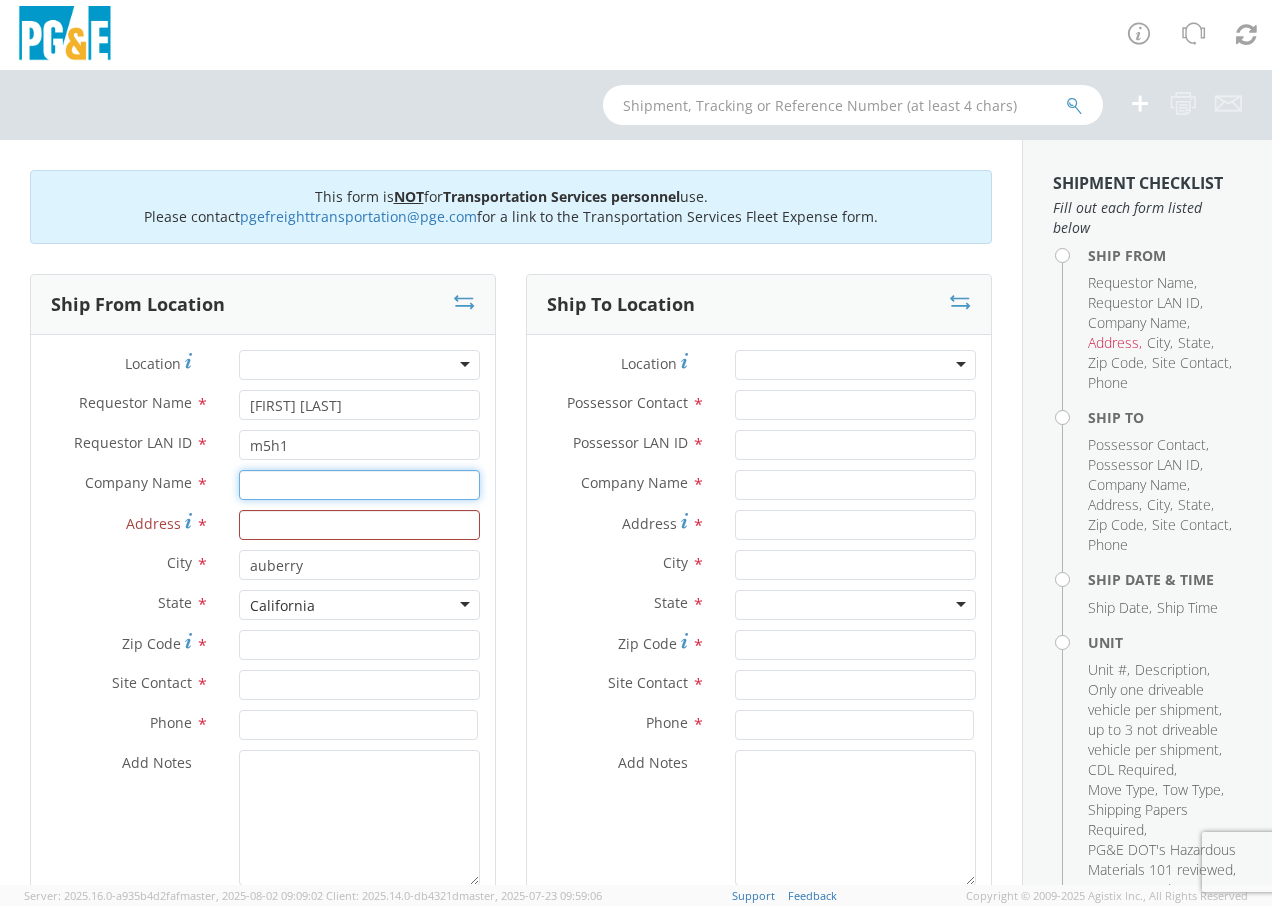 click at bounding box center (359, 485) 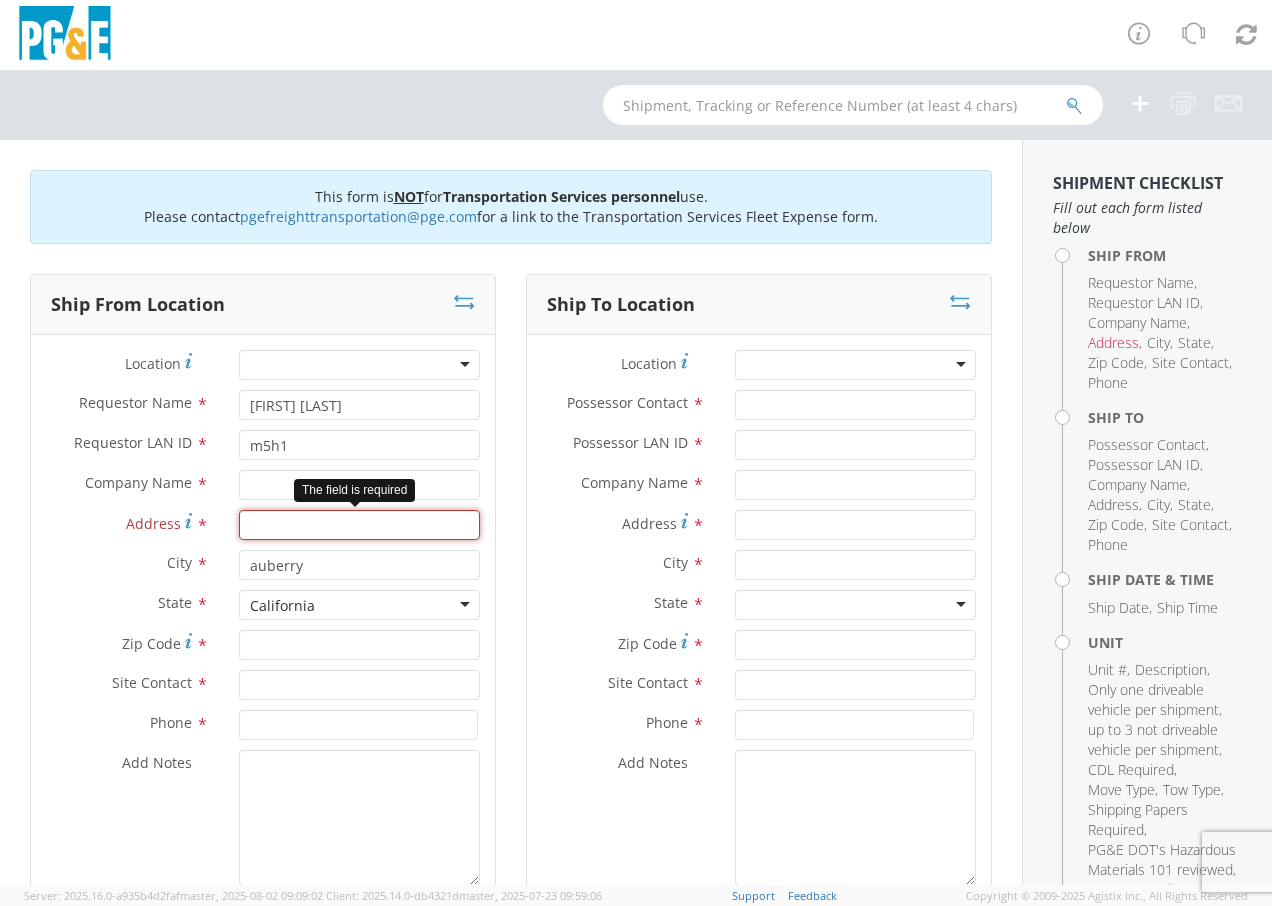 click on "Address        *" at bounding box center (359, 525) 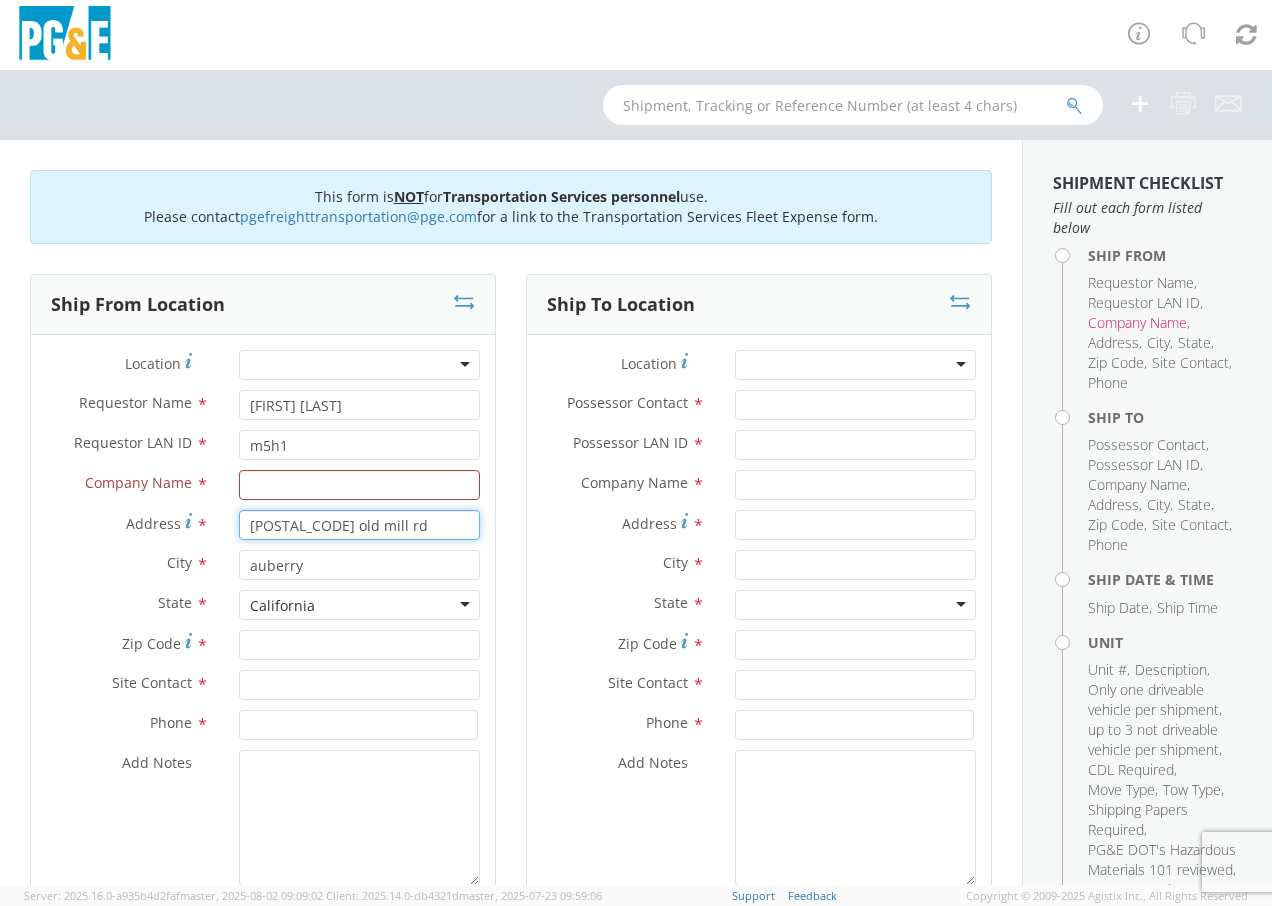 type on "[POSTAL_CODE] old mill rd" 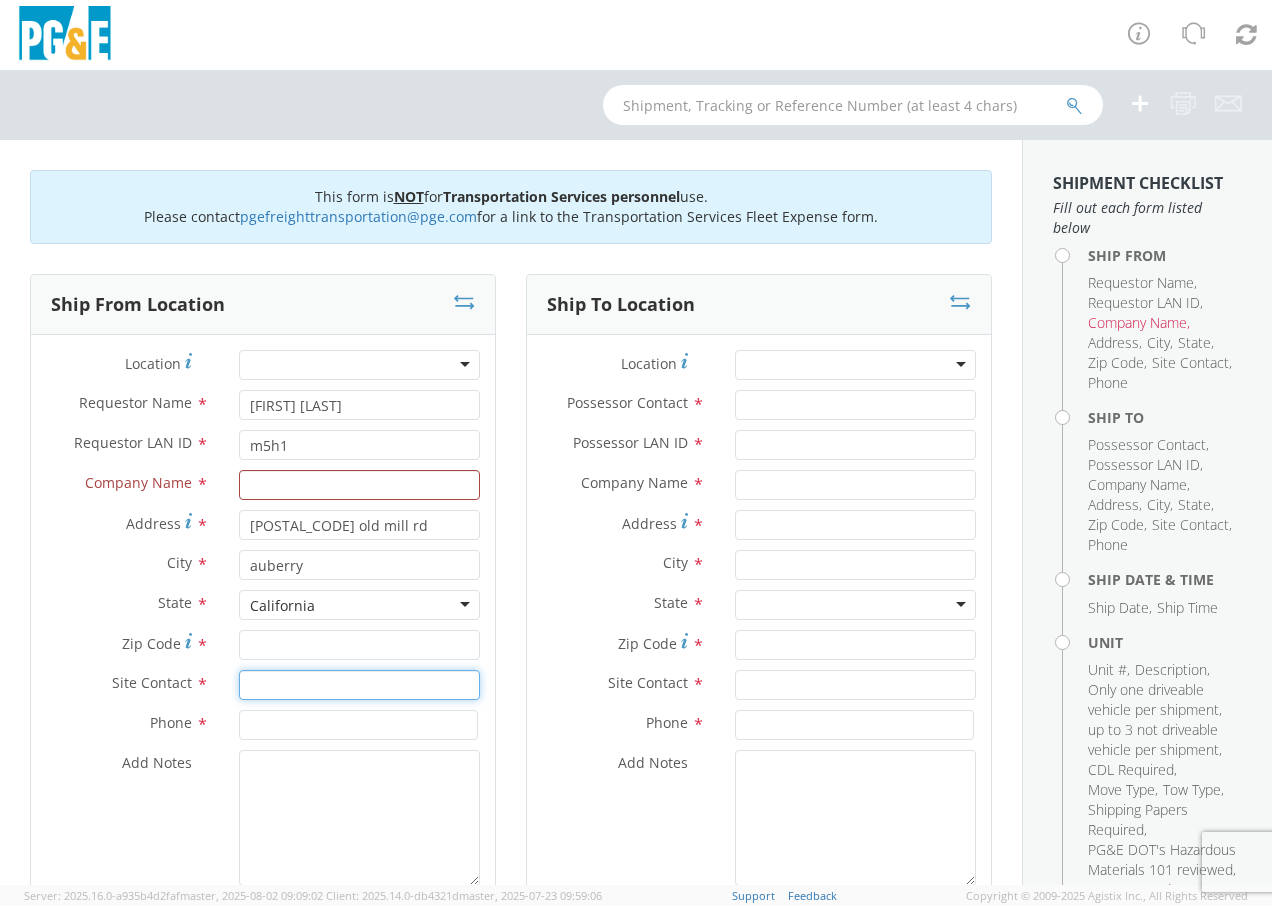 click at bounding box center [359, 685] 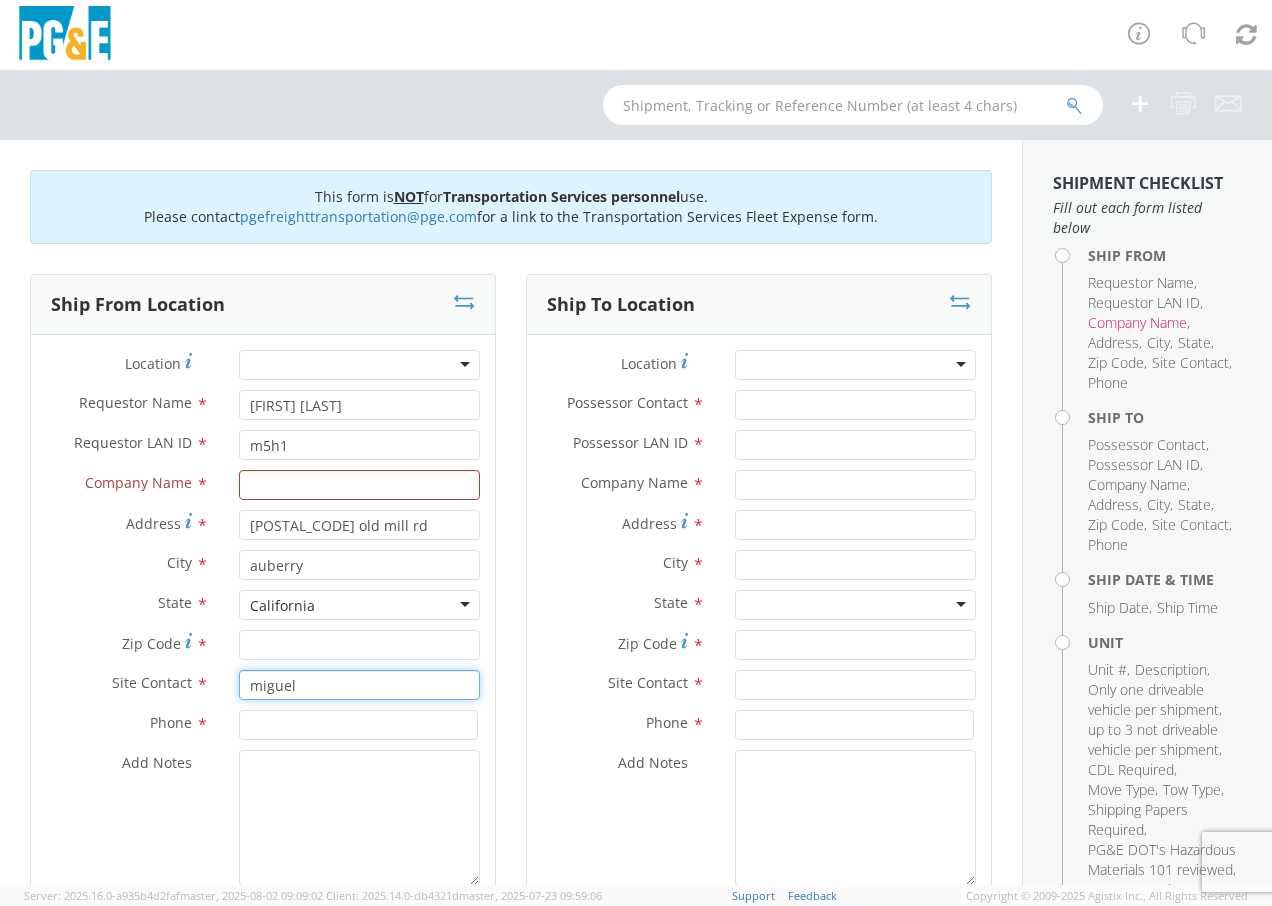 type on "miguel" 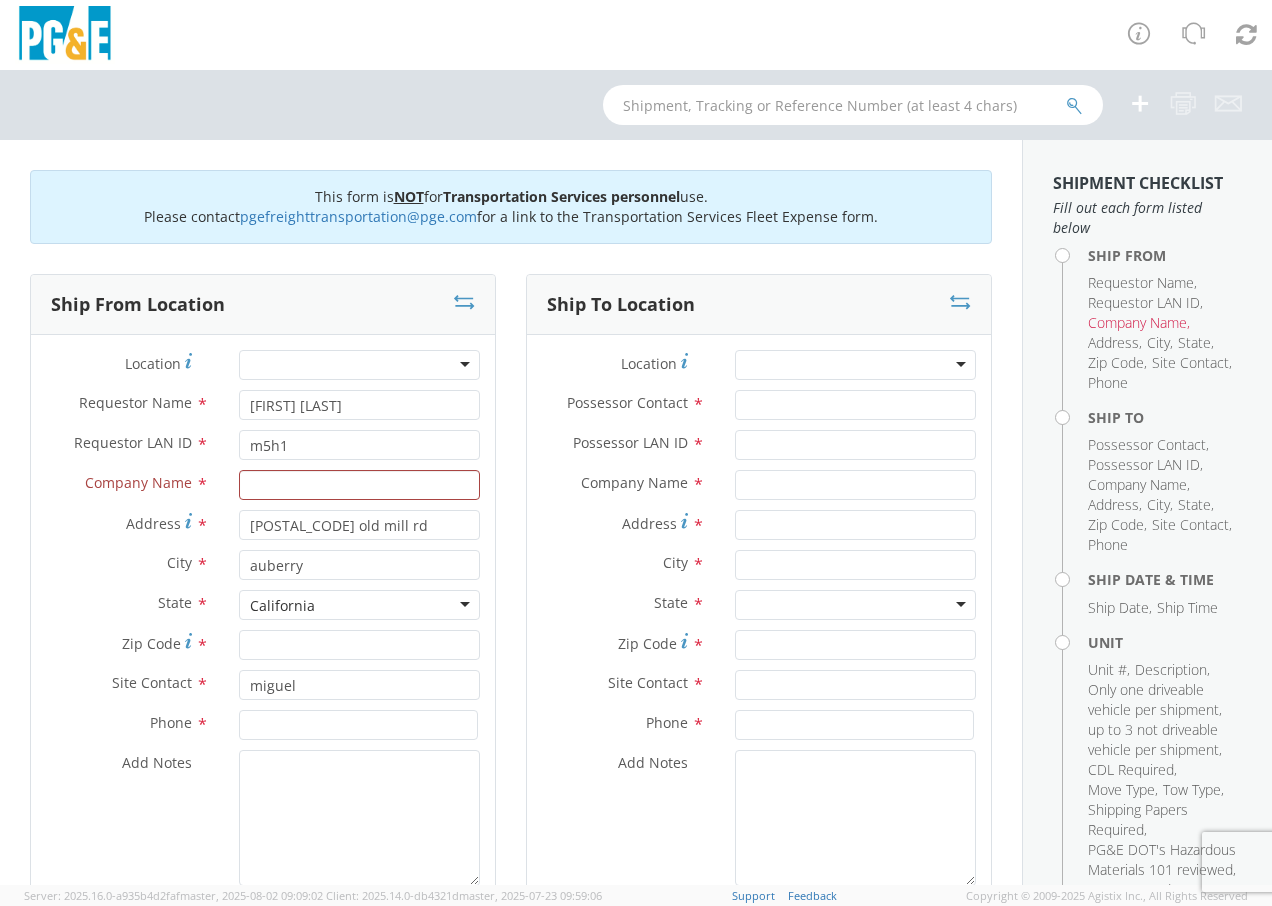 click on "Add Notes        *" at bounding box center (263, 818) 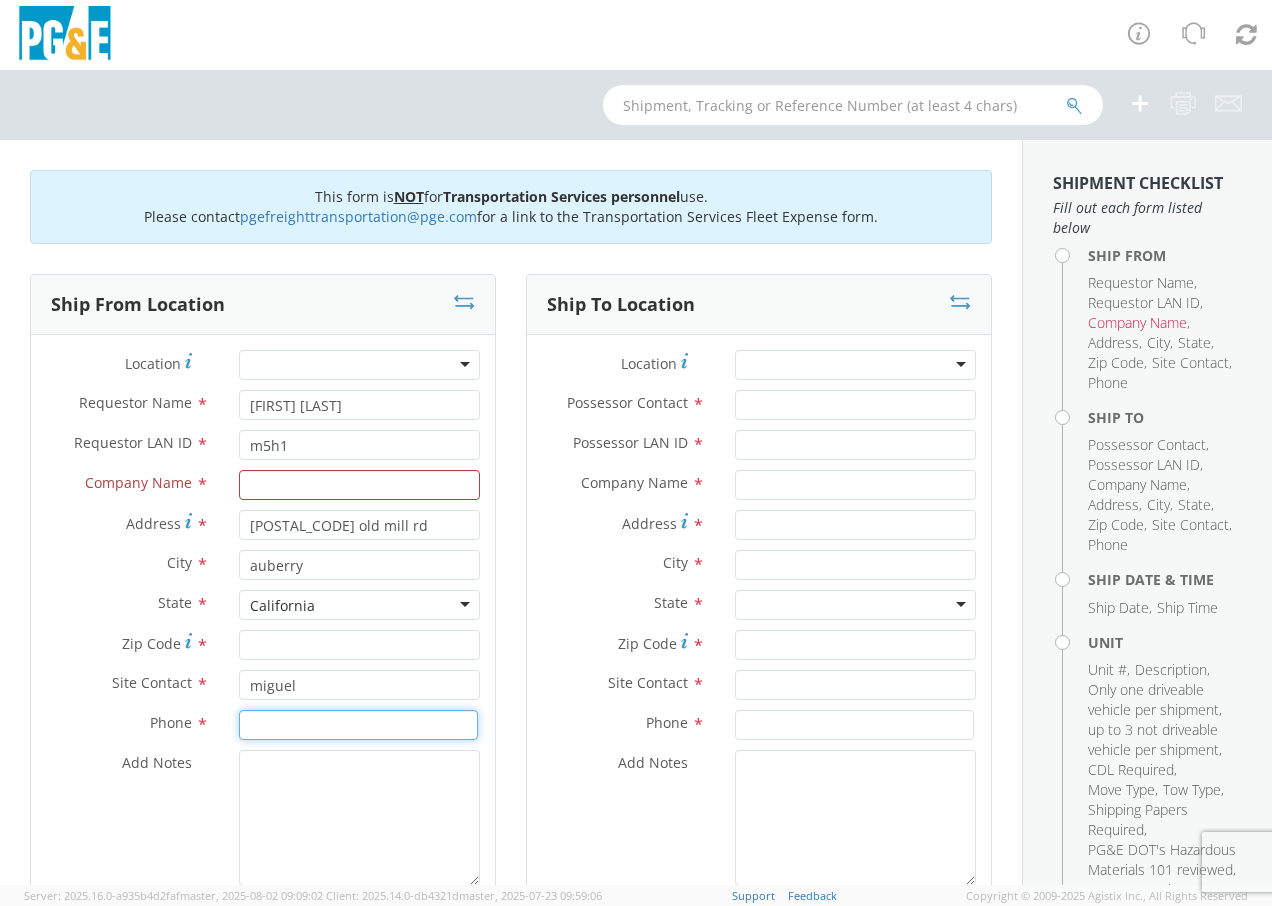 click at bounding box center [358, 725] 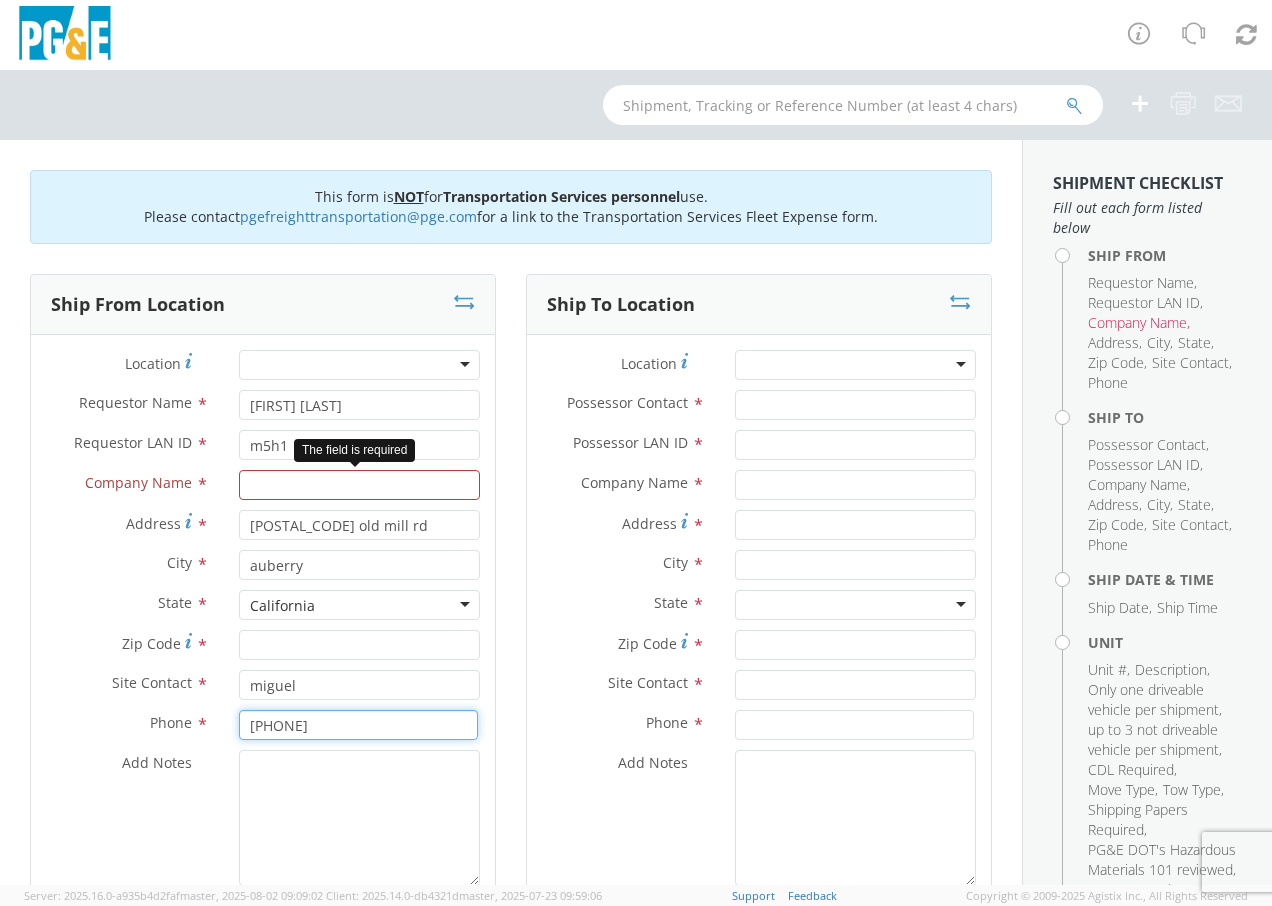 type on "[PHONE]" 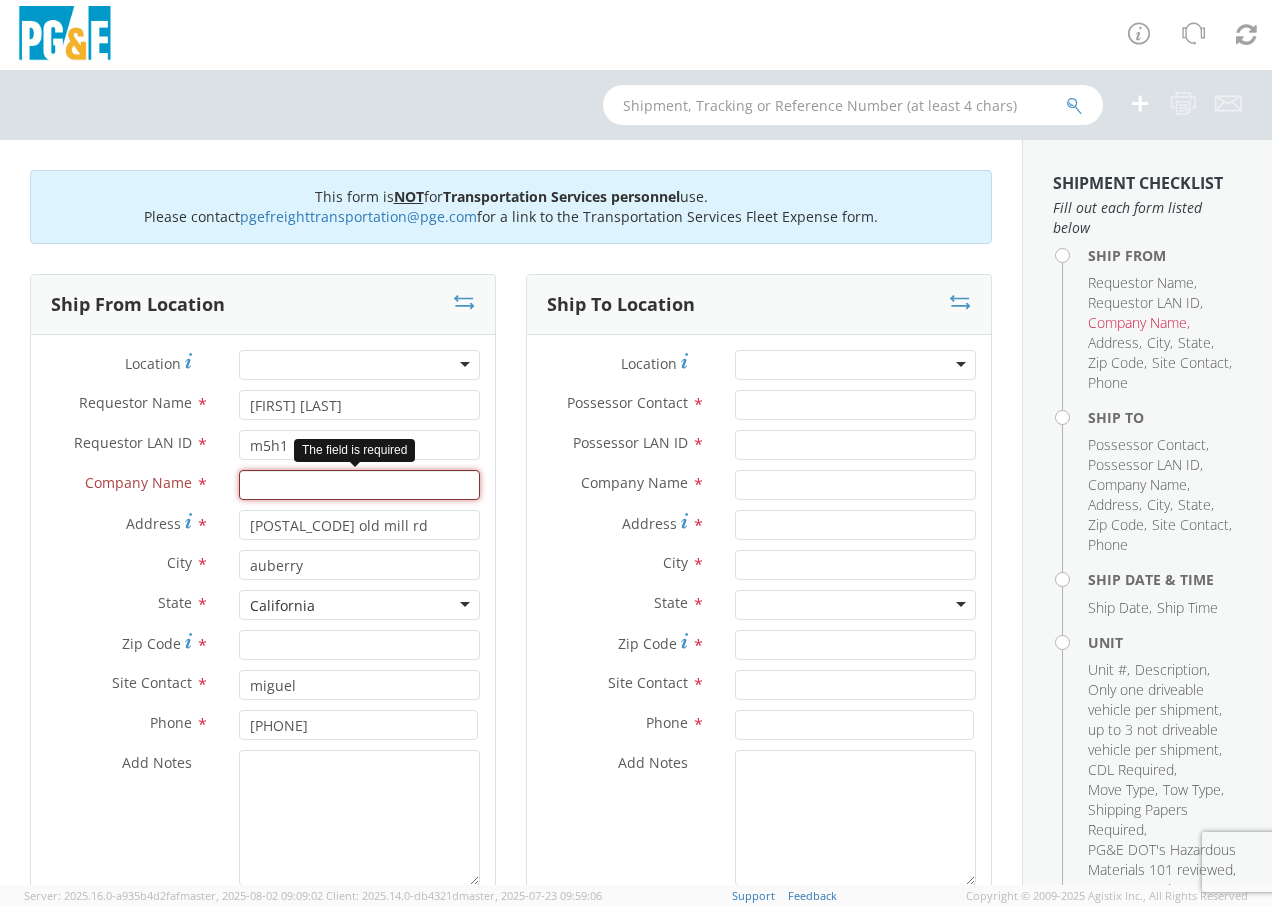 click at bounding box center (359, 485) 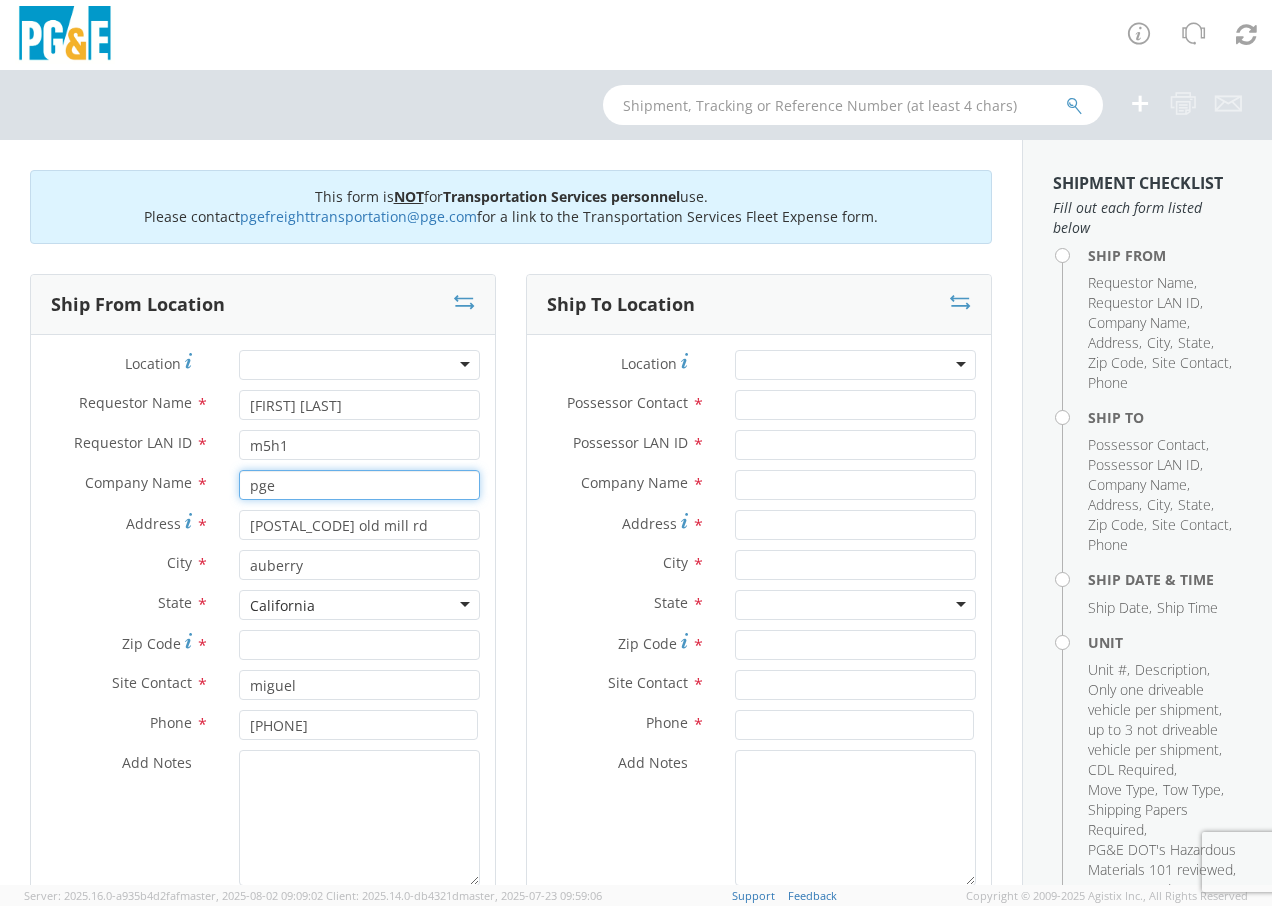 type on "pge" 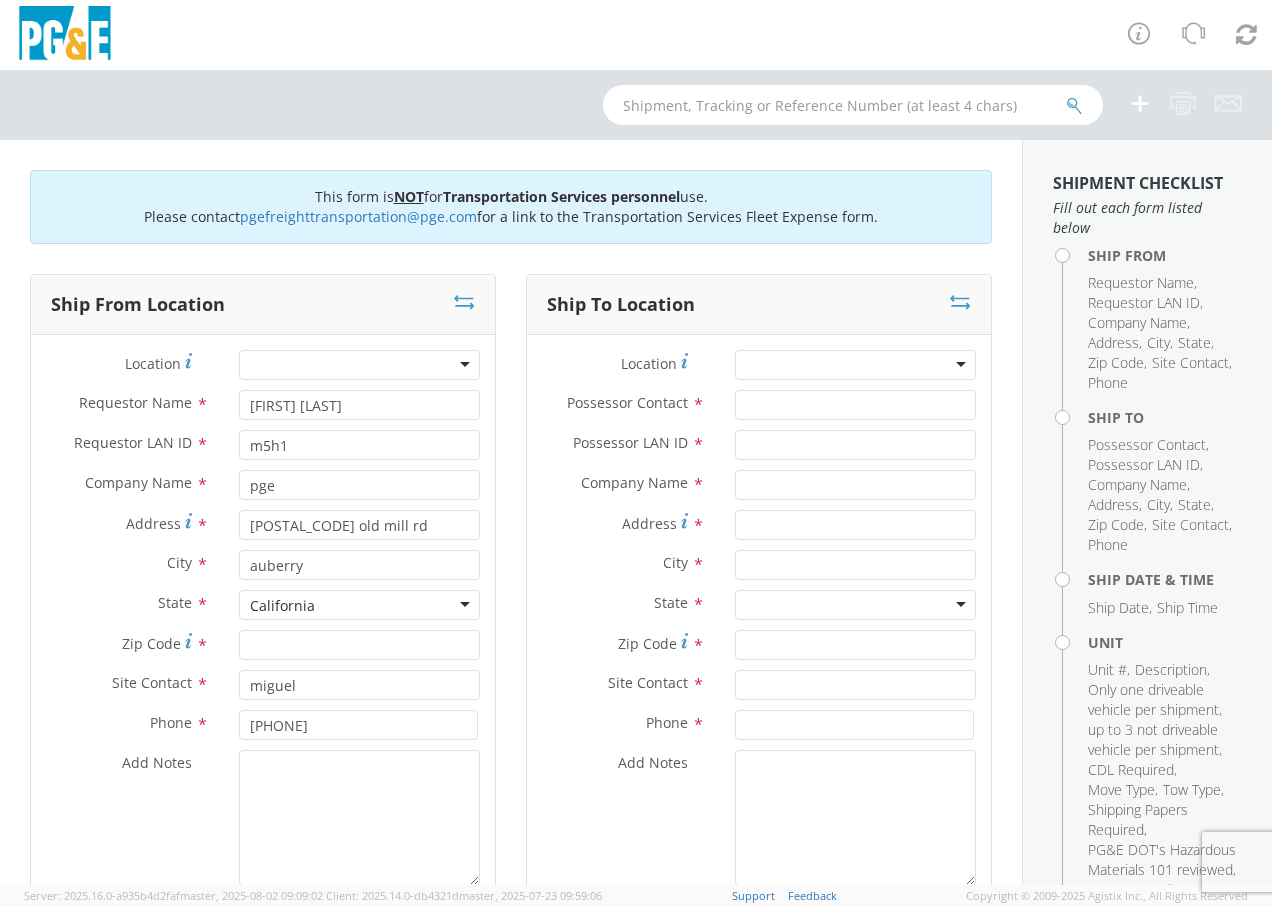click on "Add Notes        *" at bounding box center (263, 818) 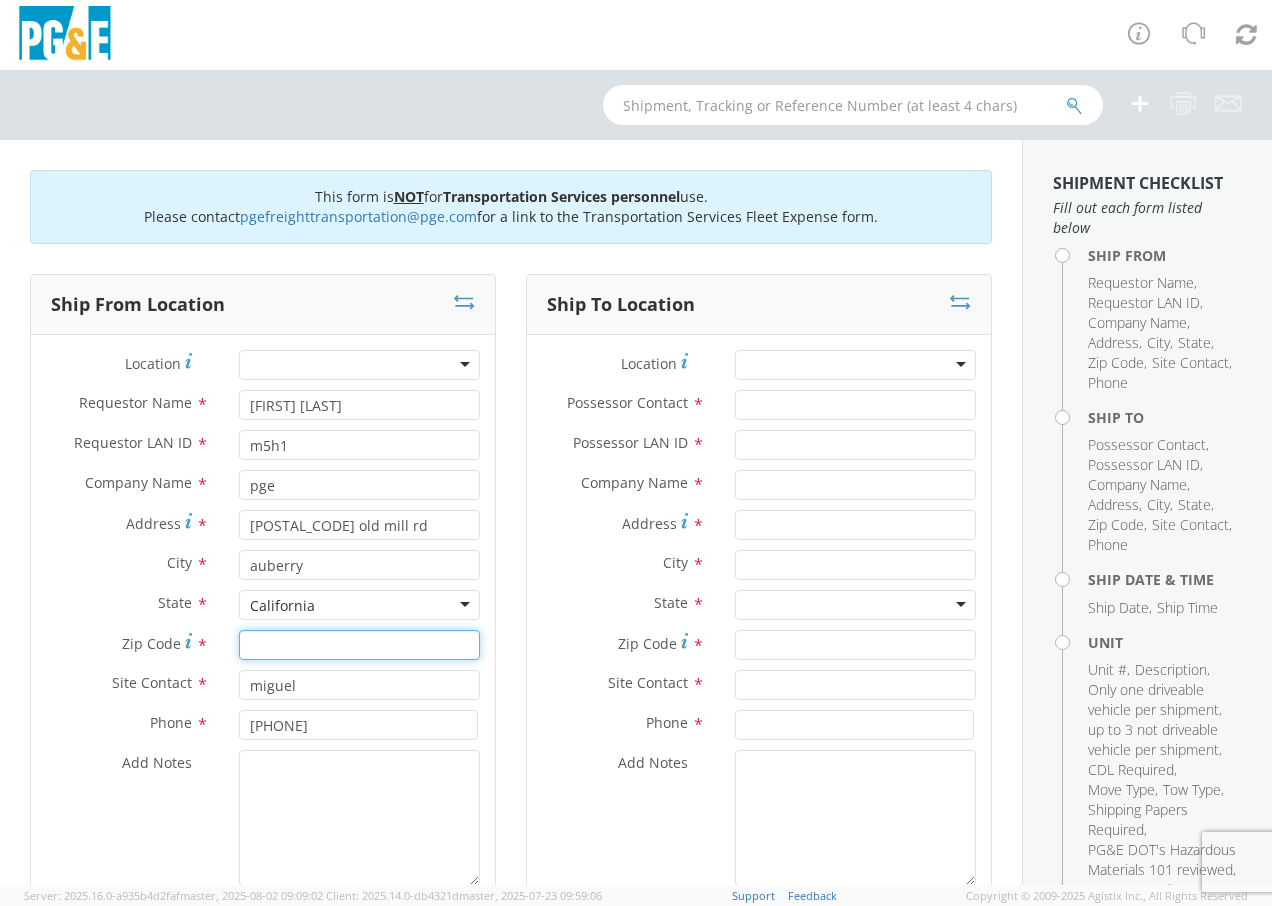 click on "Zip Code        *" at bounding box center (359, 645) 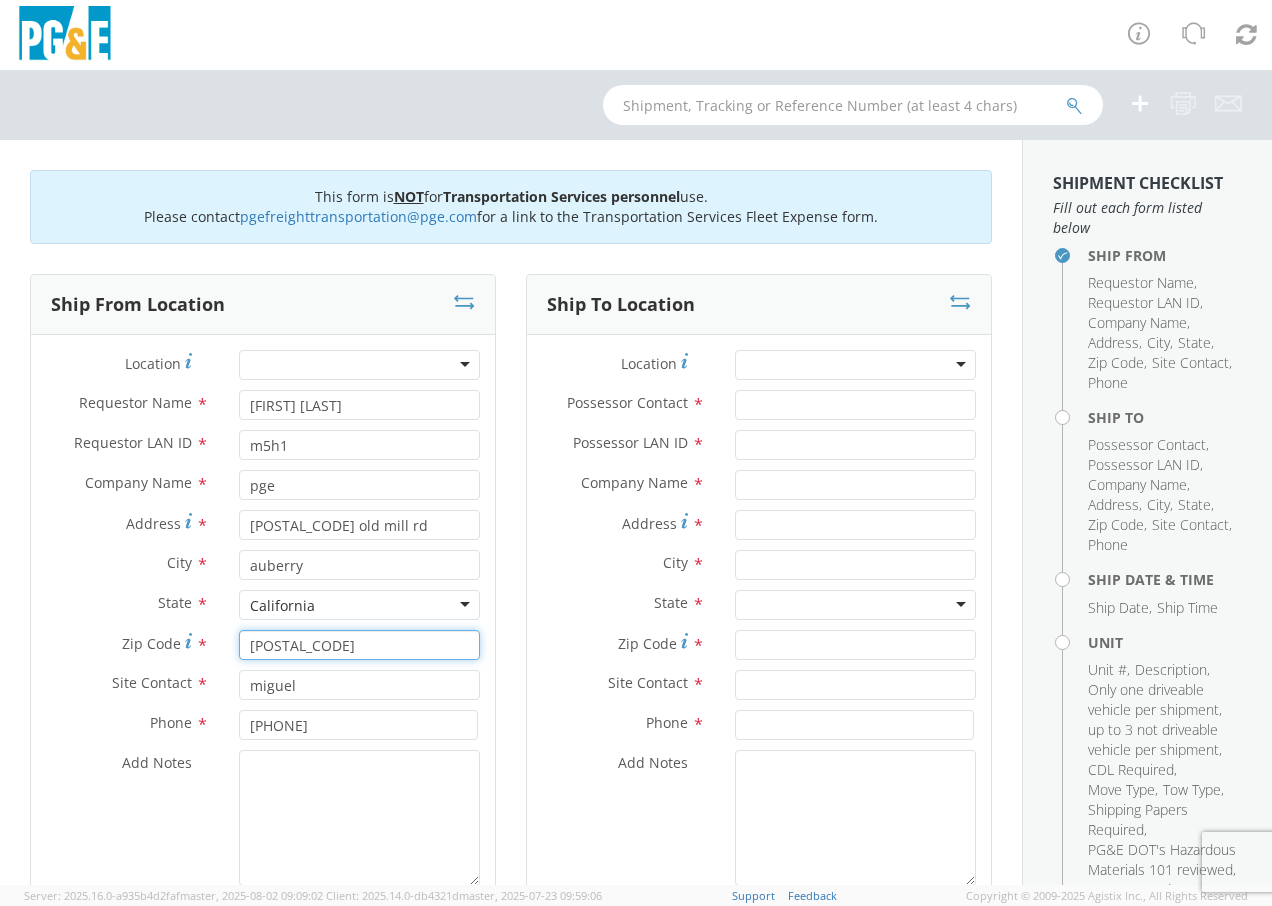 type on "[POSTAL_CODE]" 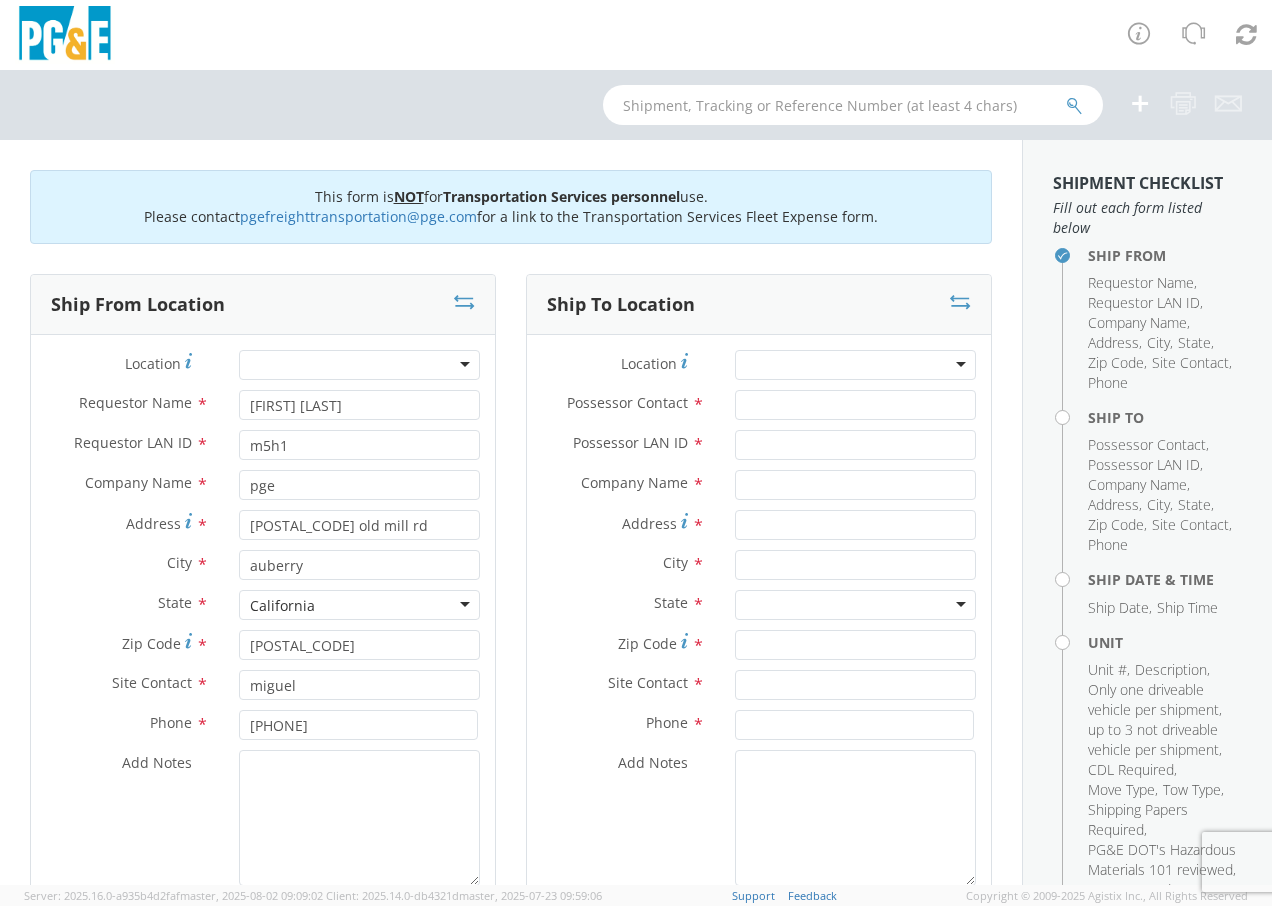 click on "Add Notes        *" at bounding box center (263, 818) 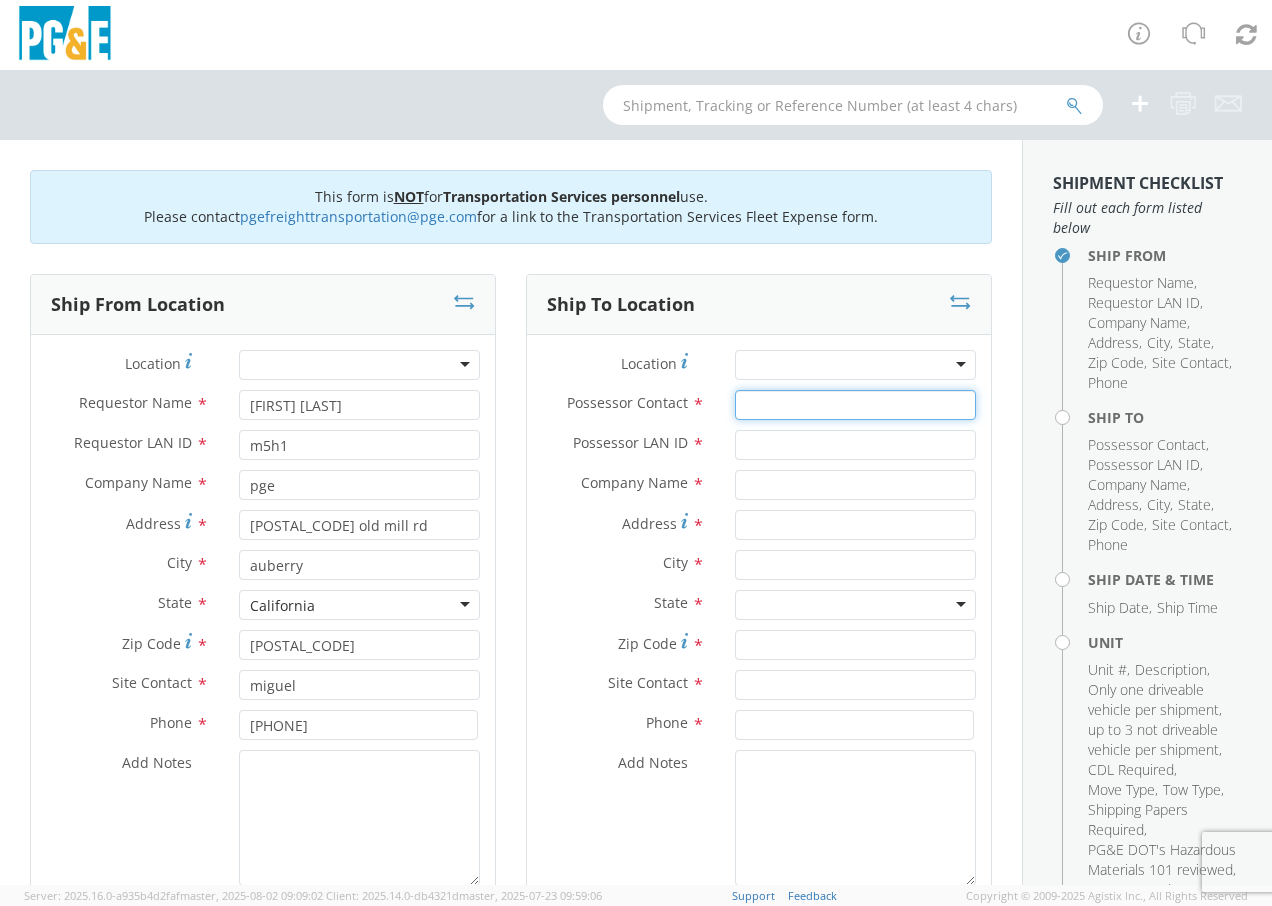 click on "Possessor Contact        *" at bounding box center (855, 405) 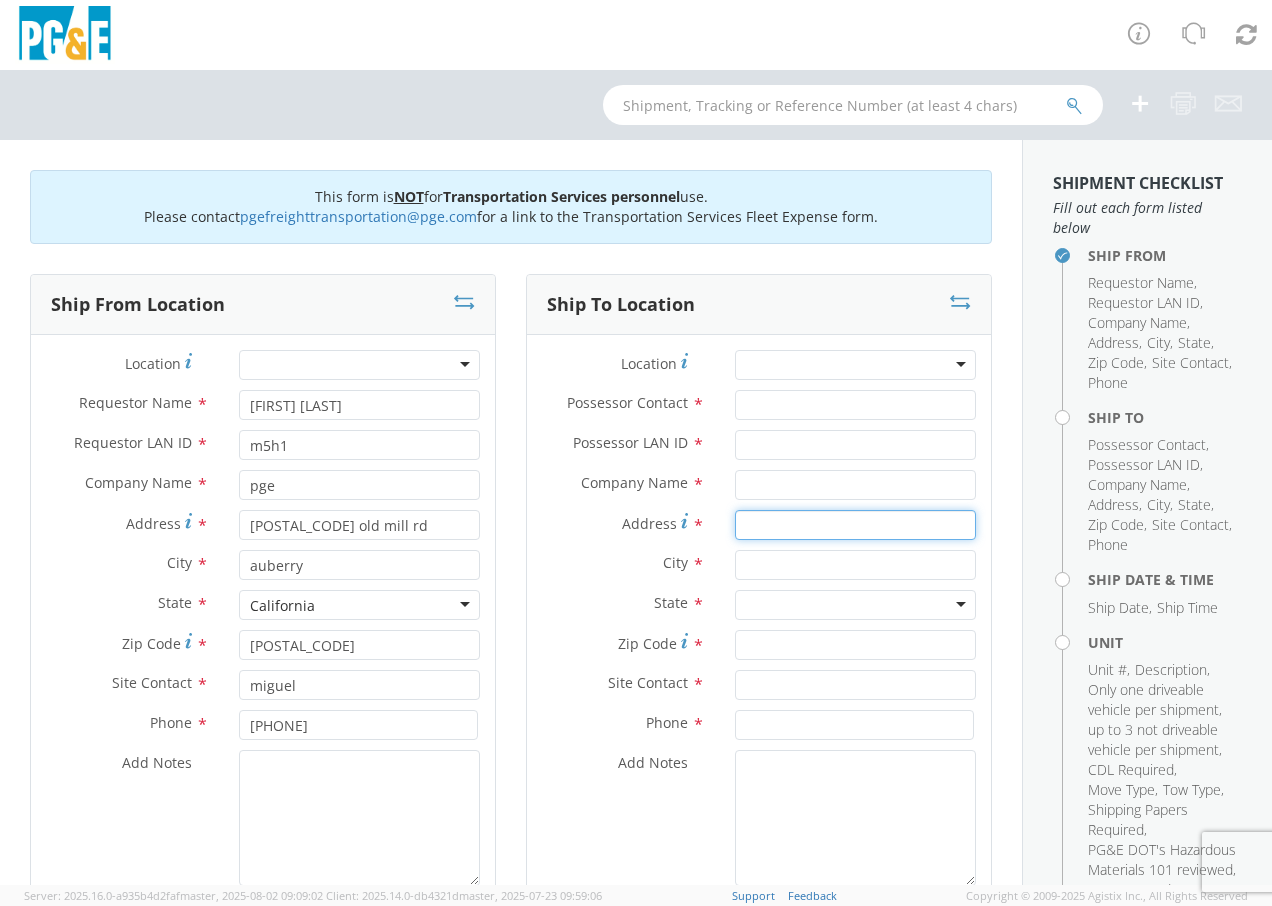 click on "Address        *" at bounding box center (855, 525) 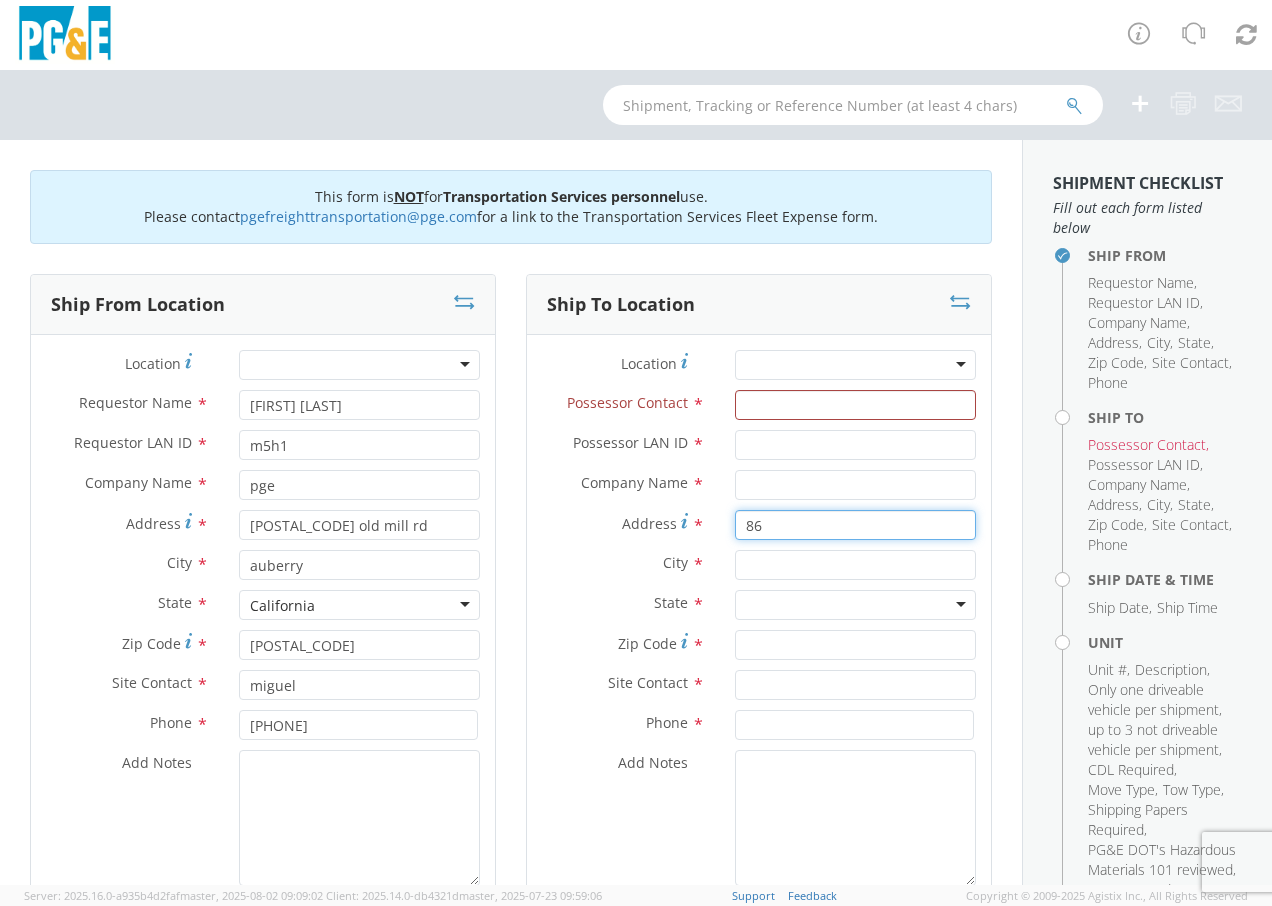 type on "8" 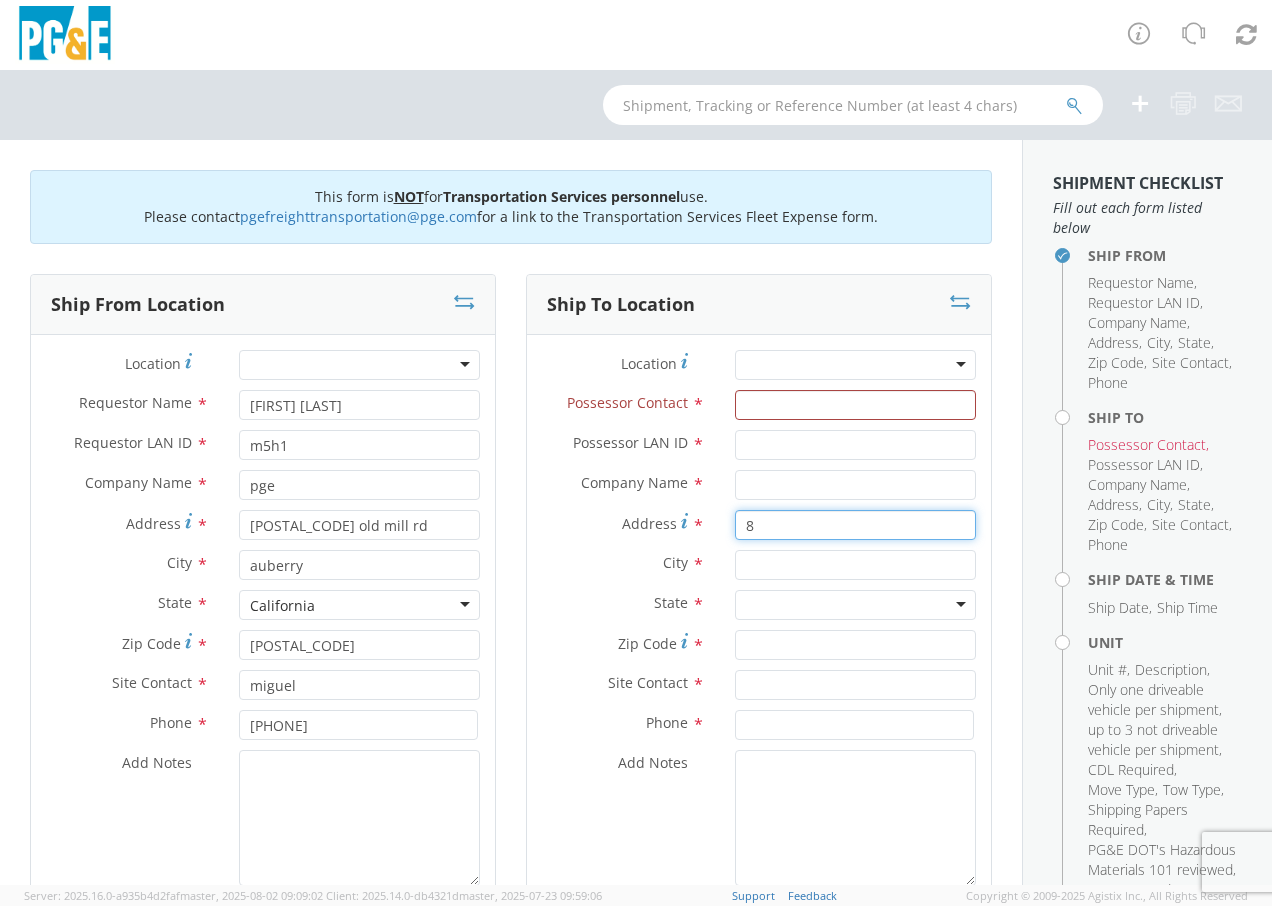 type 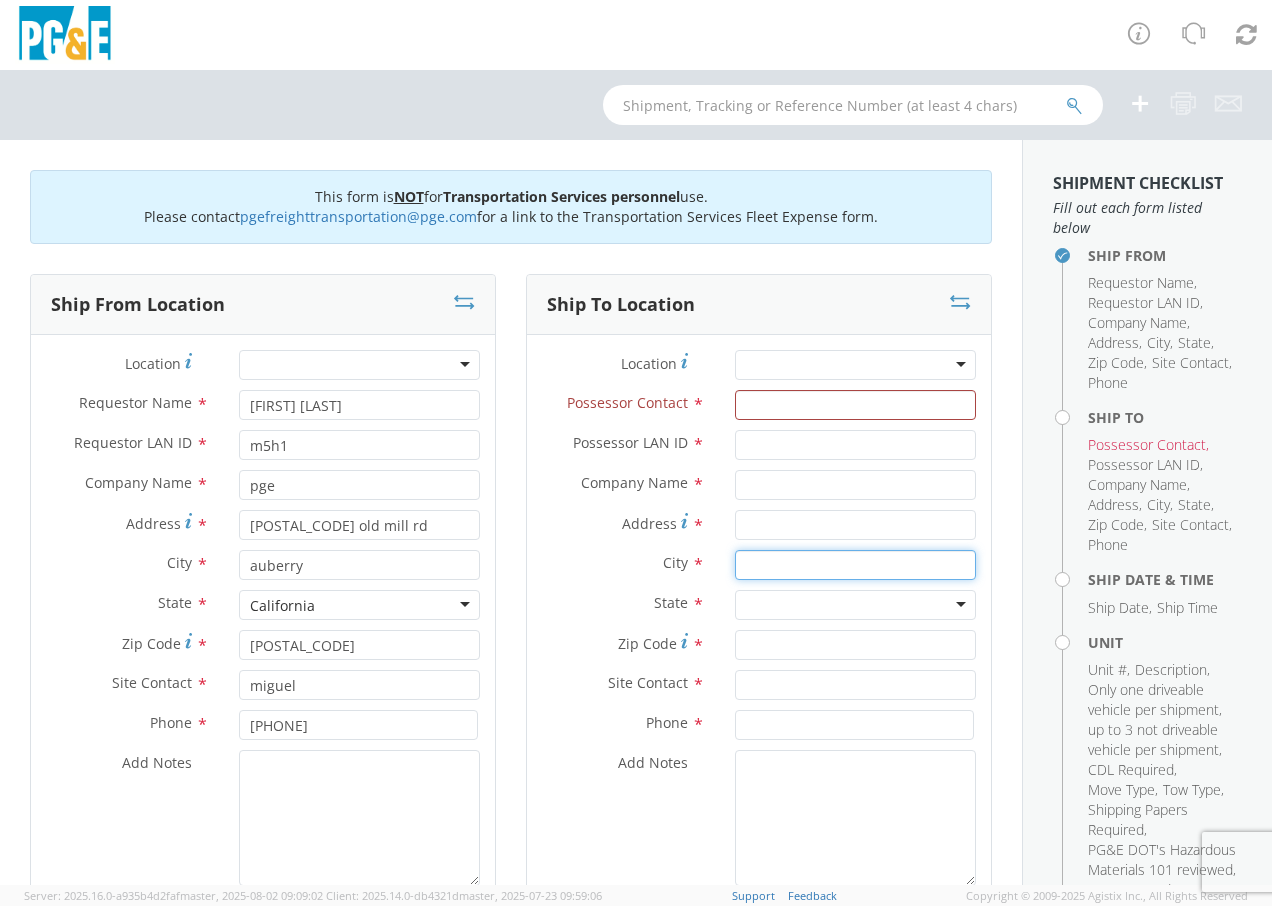 click at bounding box center (855, 565) 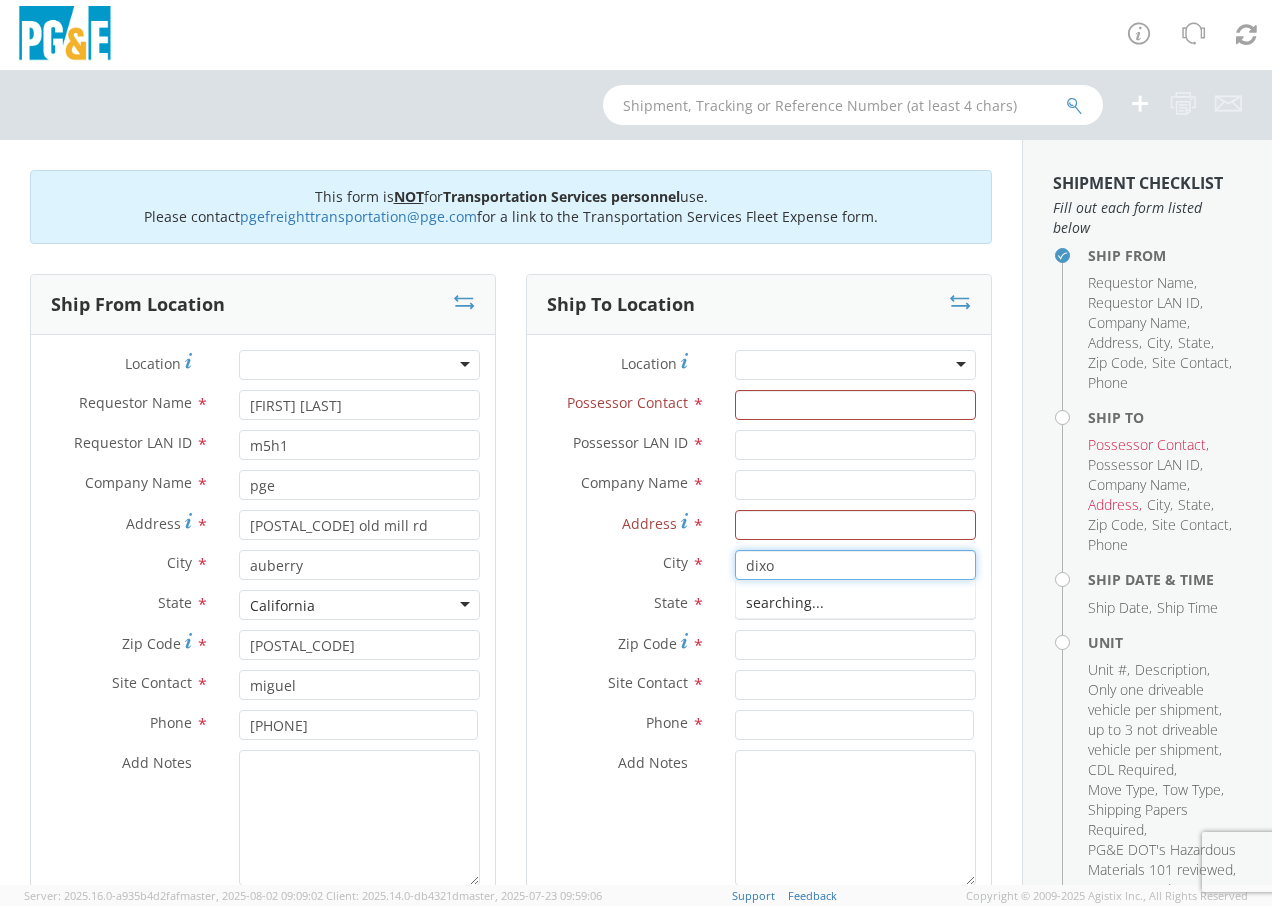 type on "dixon" 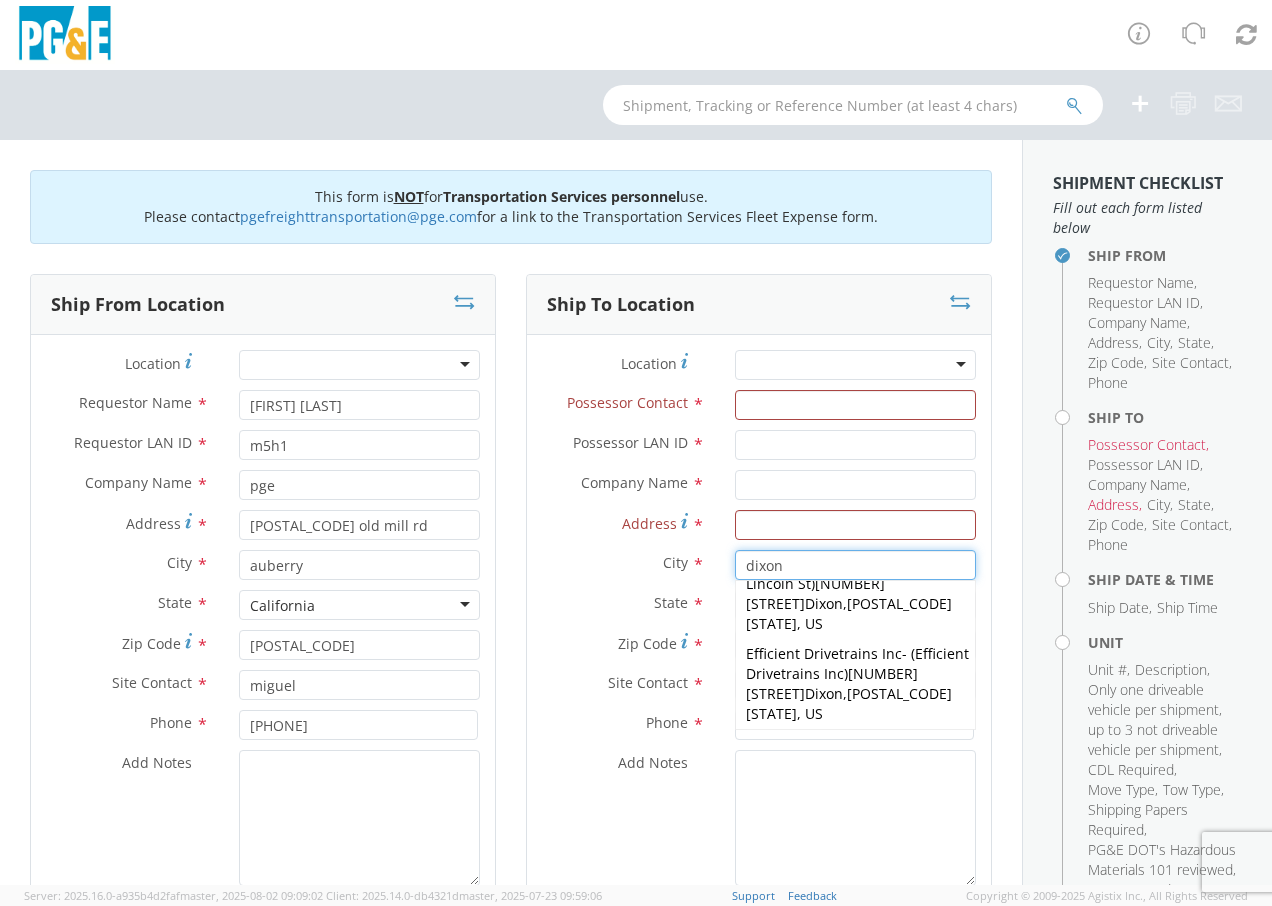 scroll, scrollTop: 299, scrollLeft: 0, axis: vertical 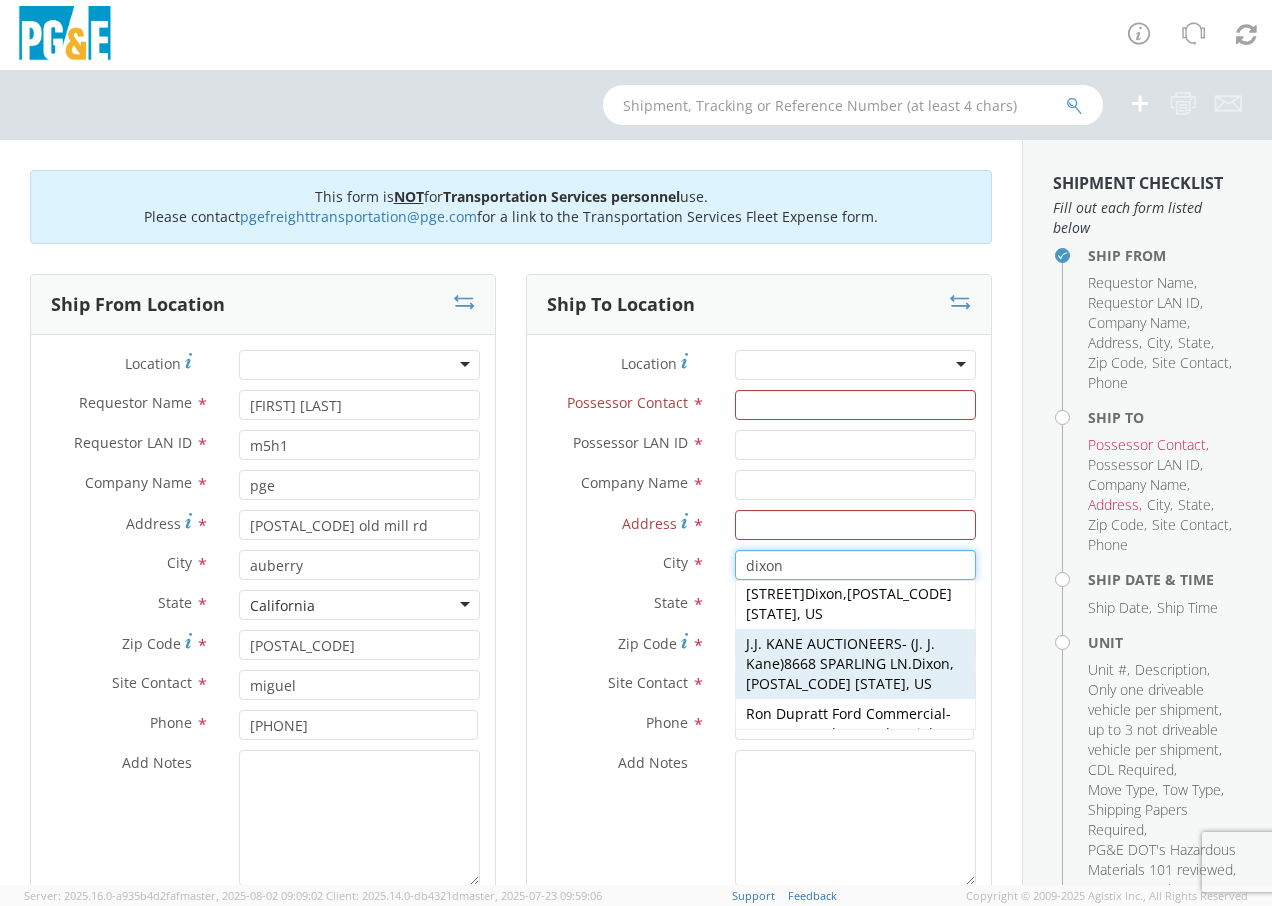 click on "J.J. KANE AUCTIONEERS  - ( J. J. Kane ) 8668 SPARLING LN.  Dixon , [POSTAL_CODE] CA, US" at bounding box center (855, 664) 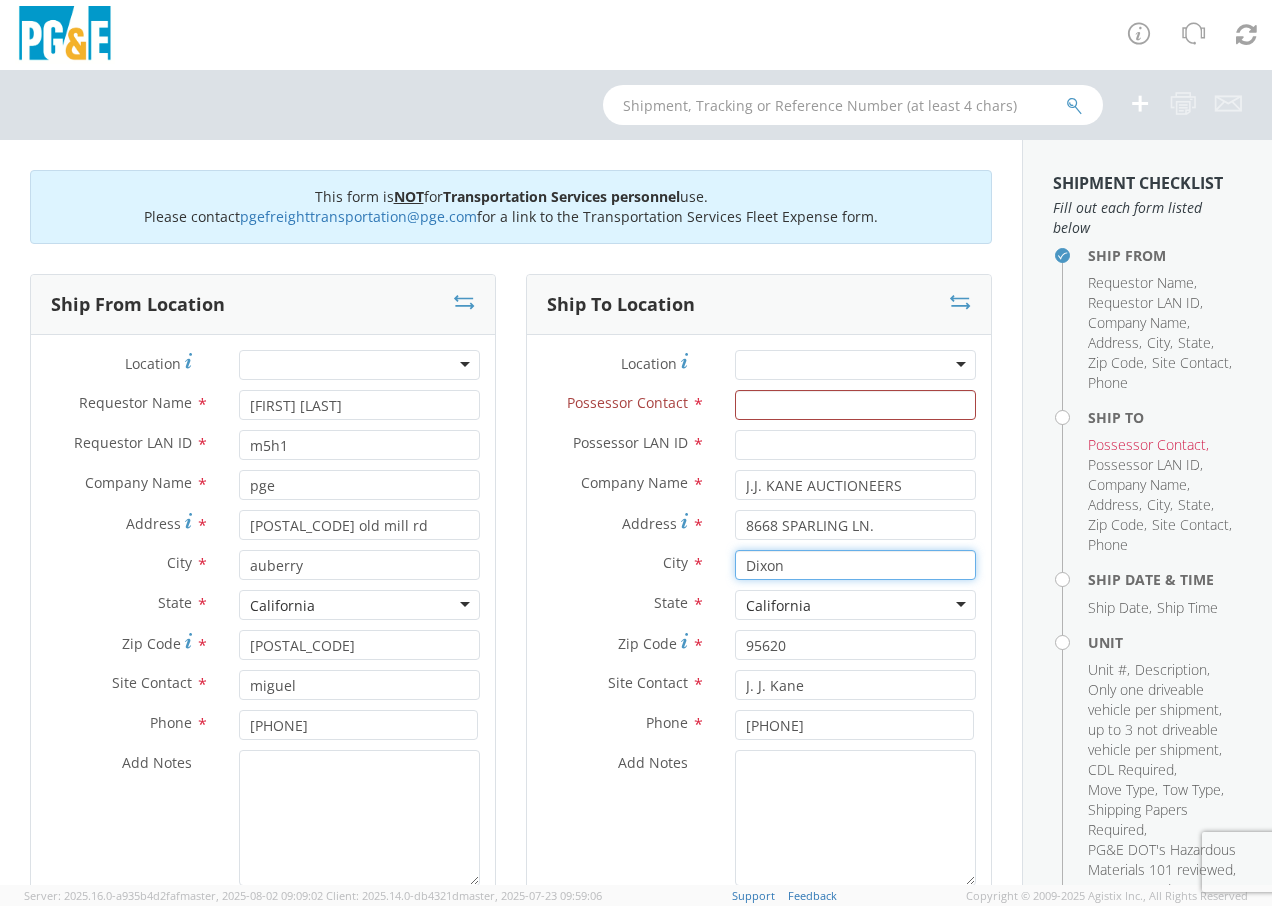 type on "Dixon" 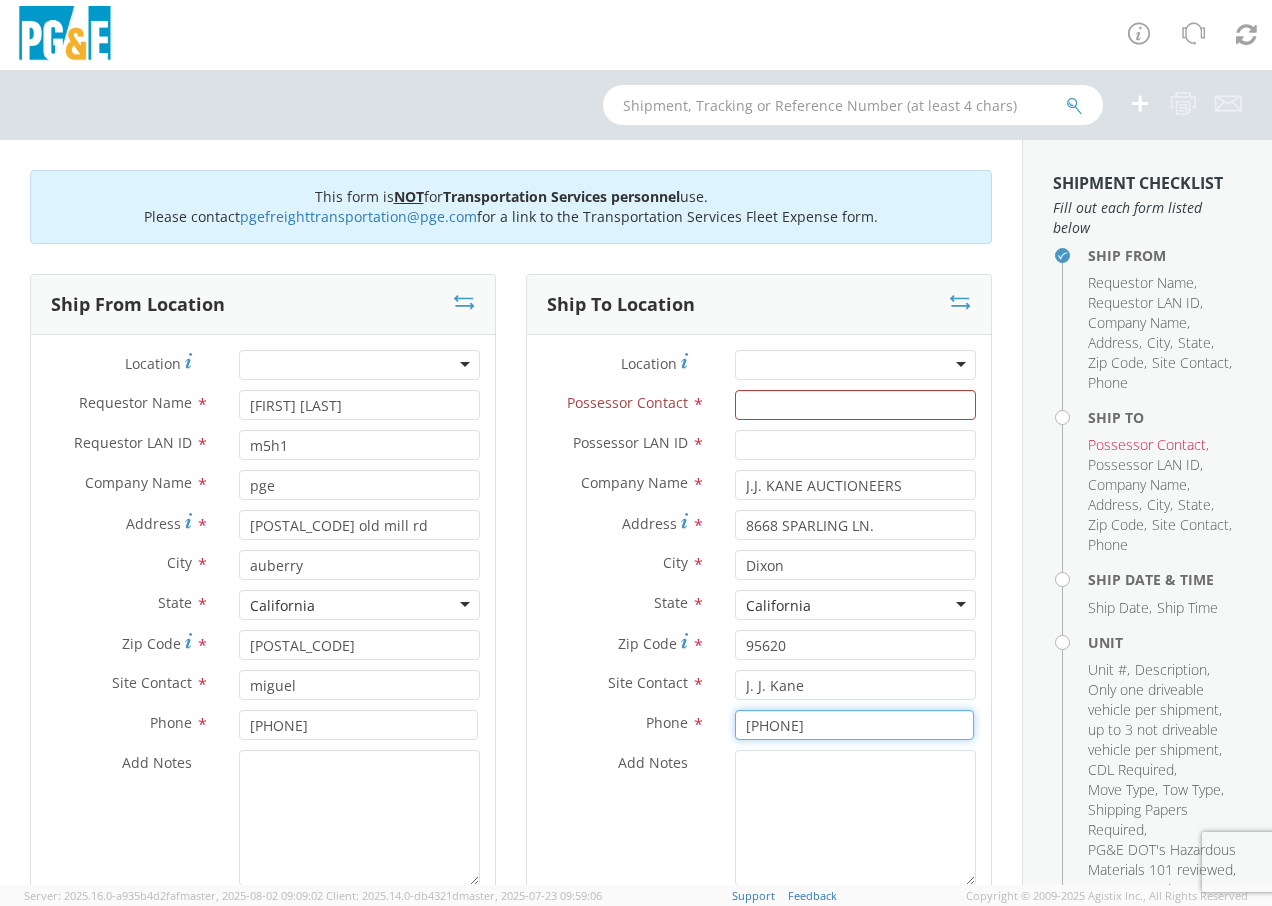 click on "[PHONE]" at bounding box center (854, 725) 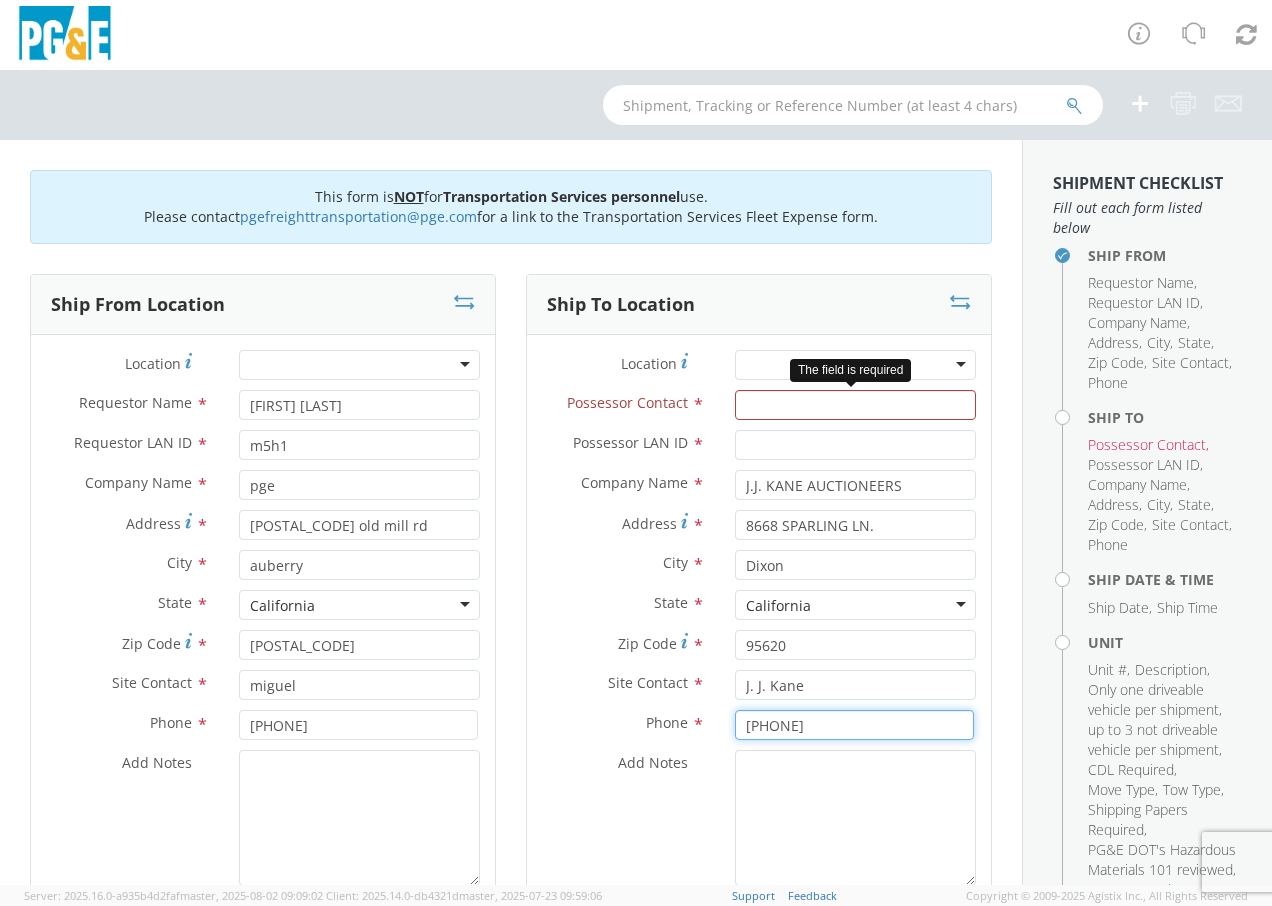 type on "[PHONE]" 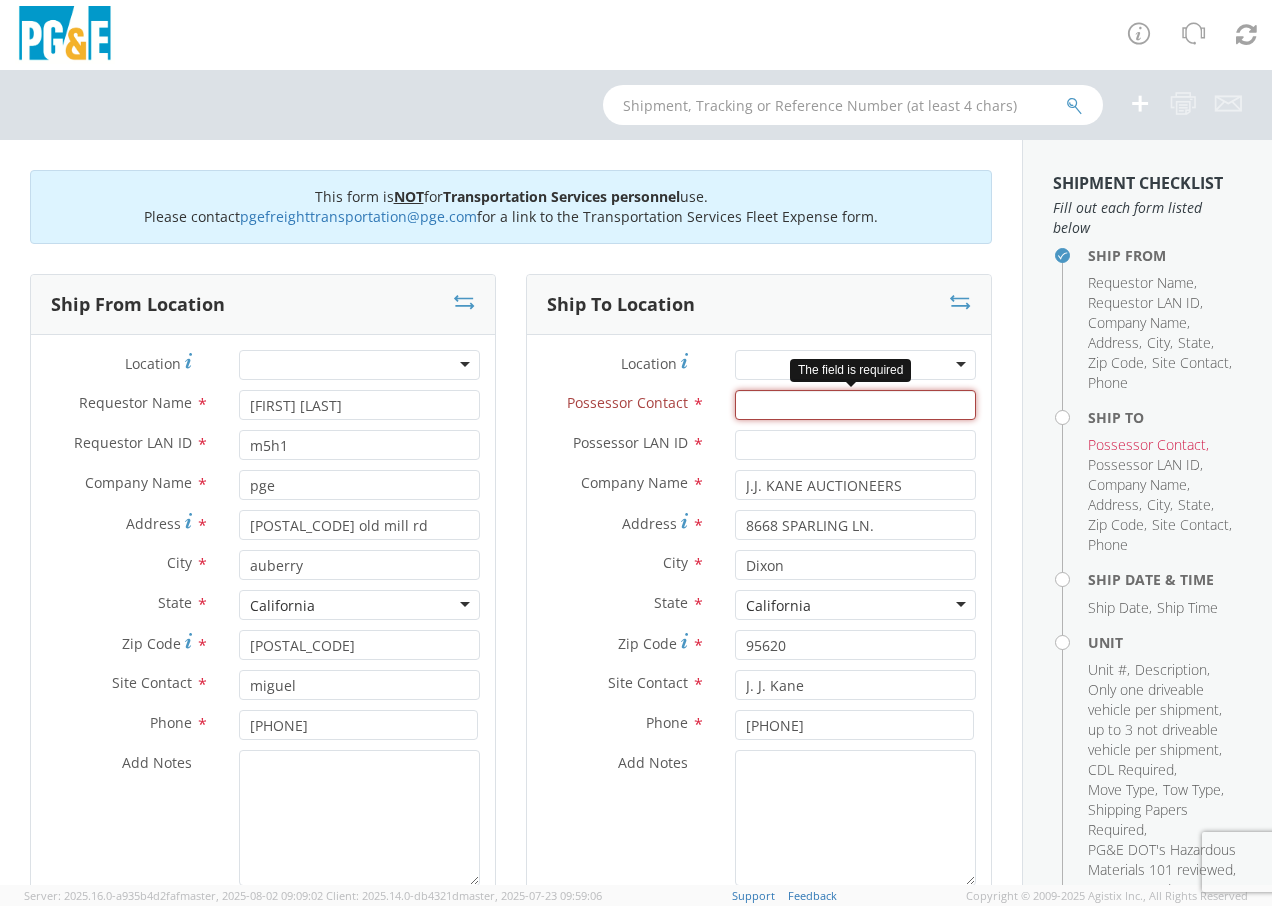 click on "Possessor Contact        *" at bounding box center (855, 405) 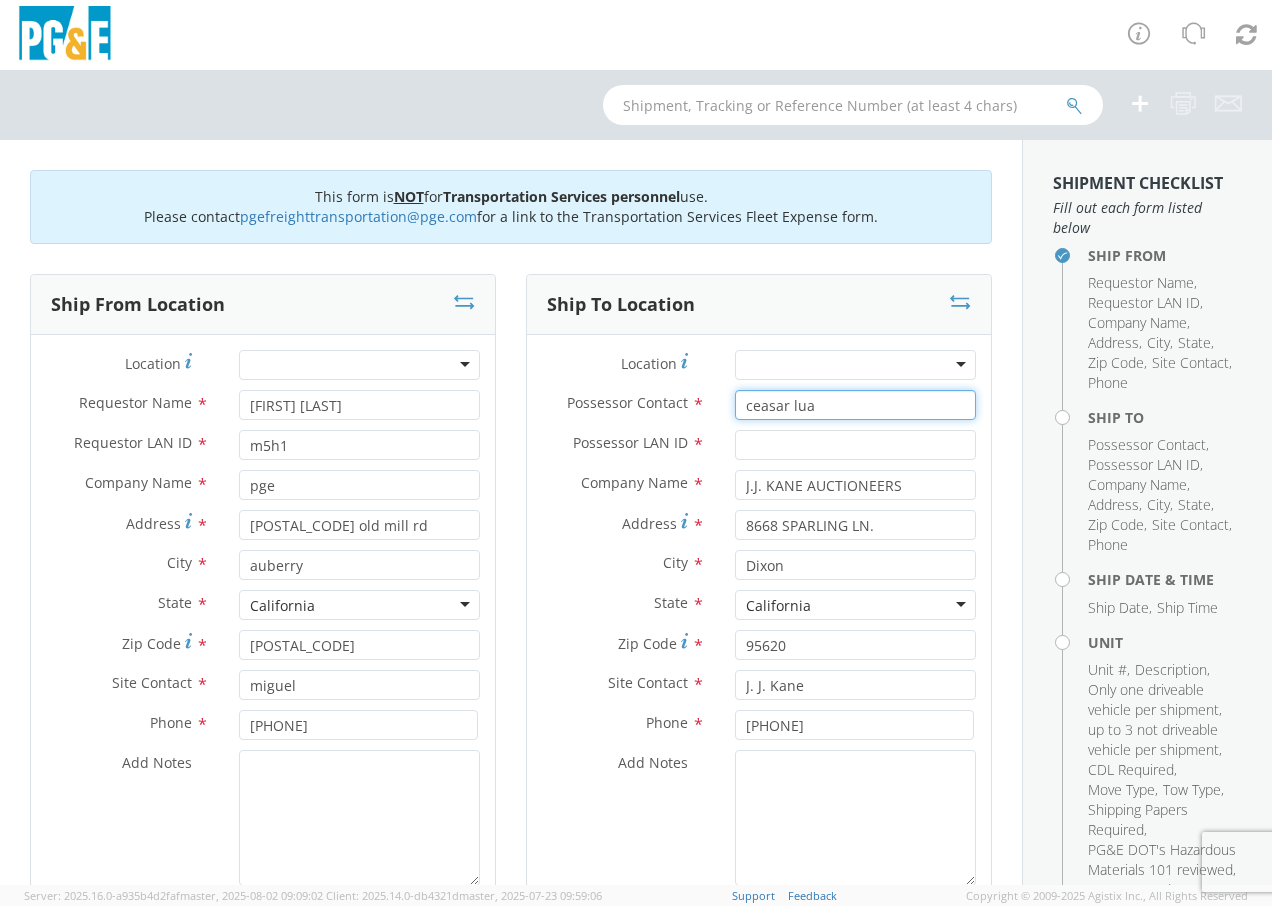 type on "ceasar lua" 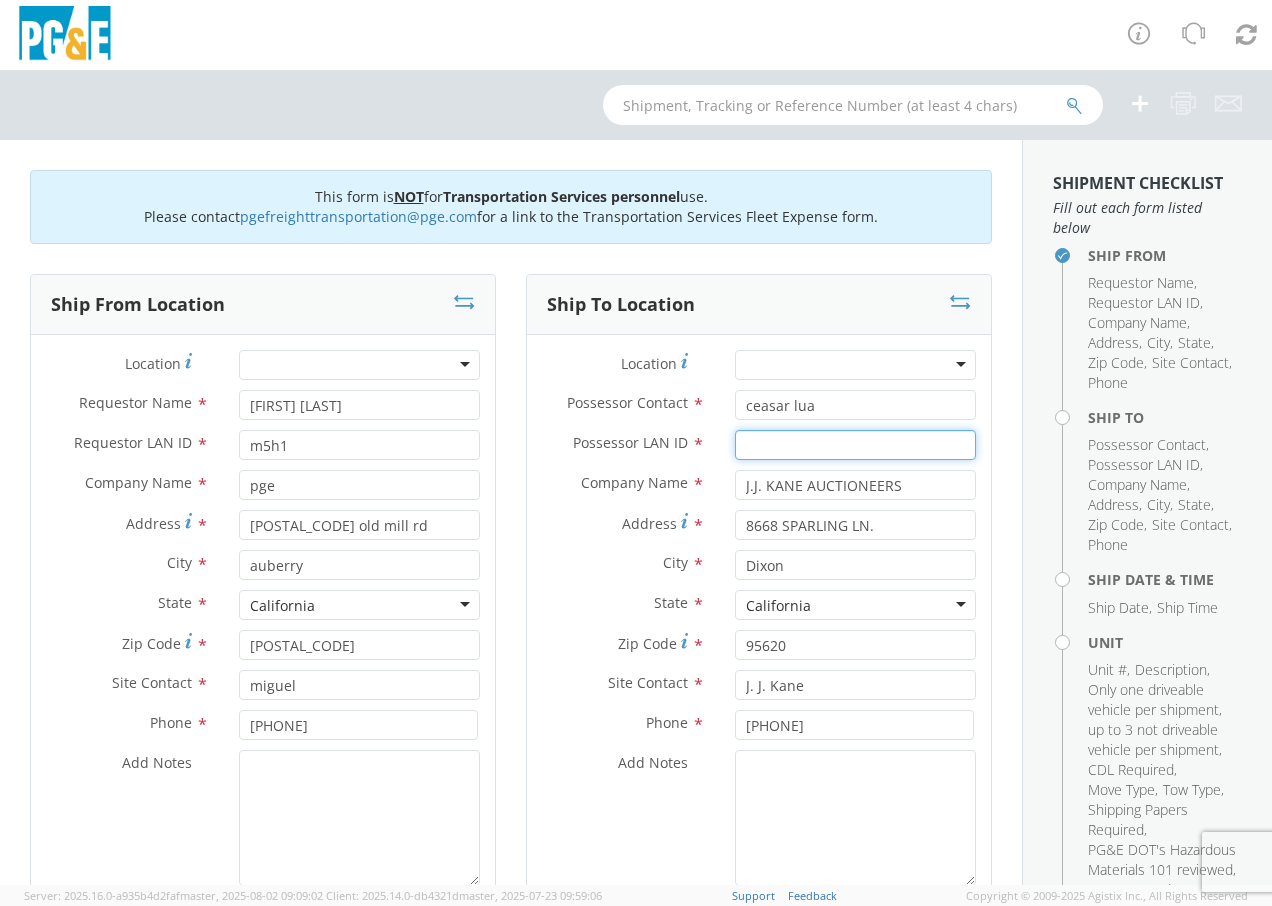 click on "Possessor LAN ID        *" at bounding box center (855, 445) 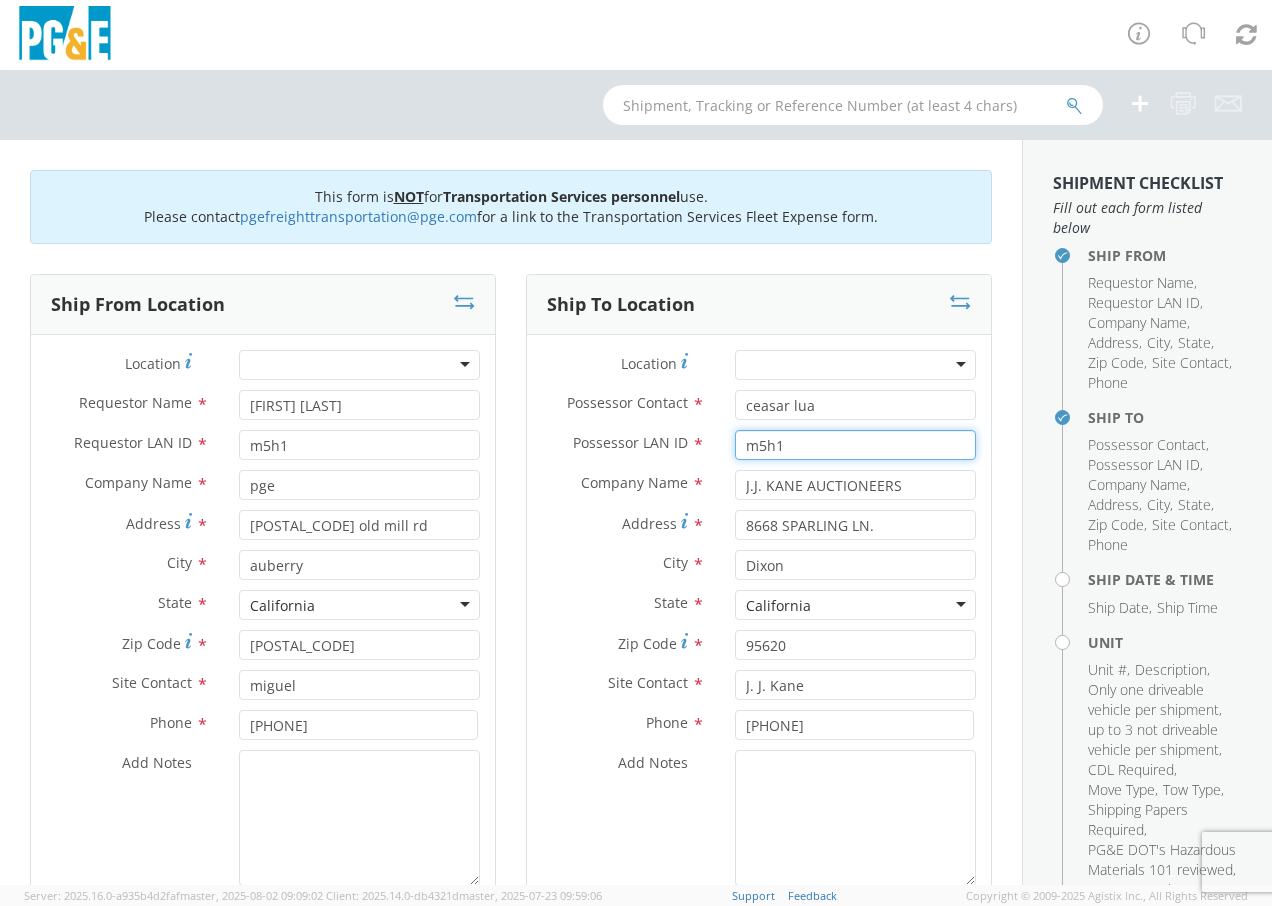 type on "m5h1" 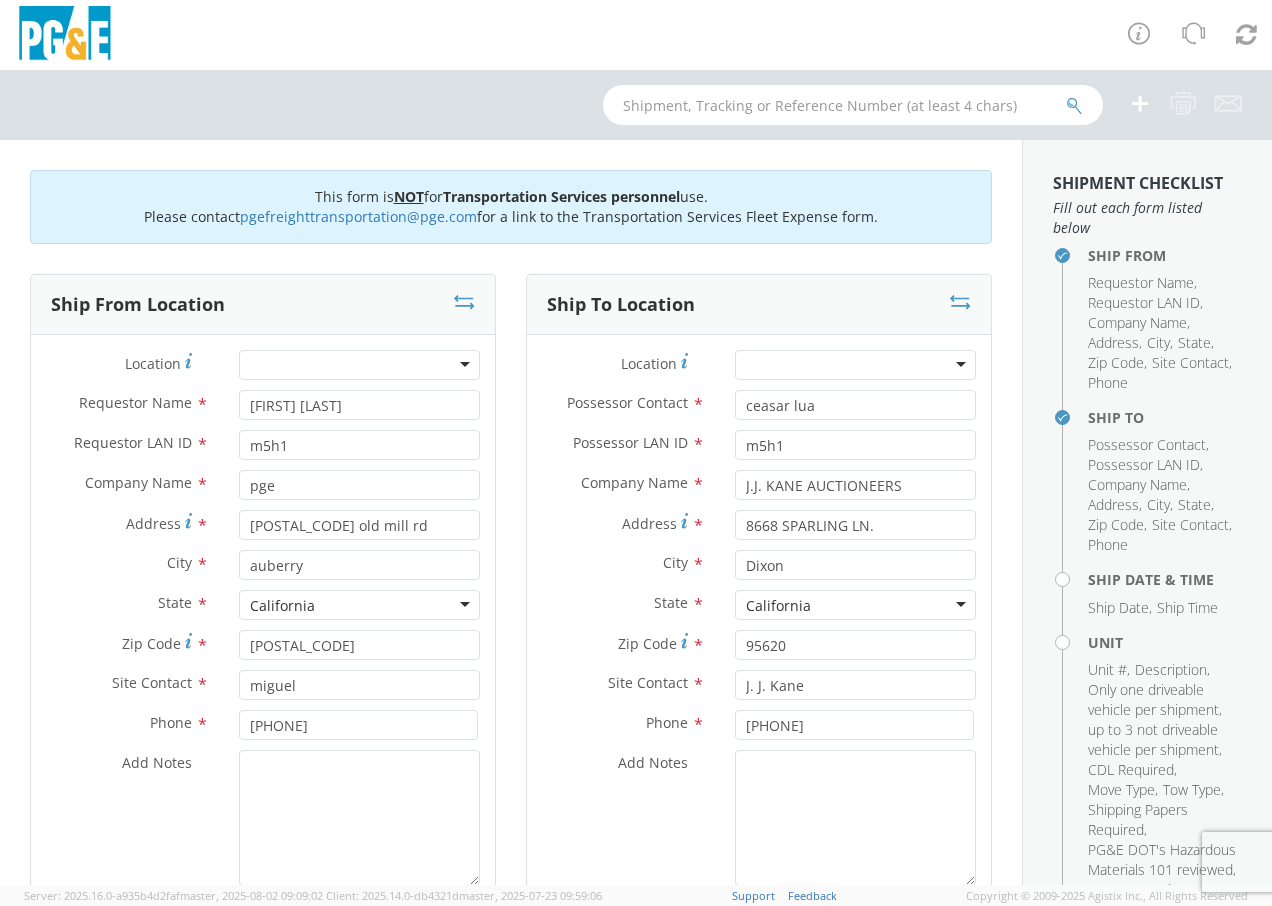 click on "Add Notes        *" at bounding box center (623, 763) 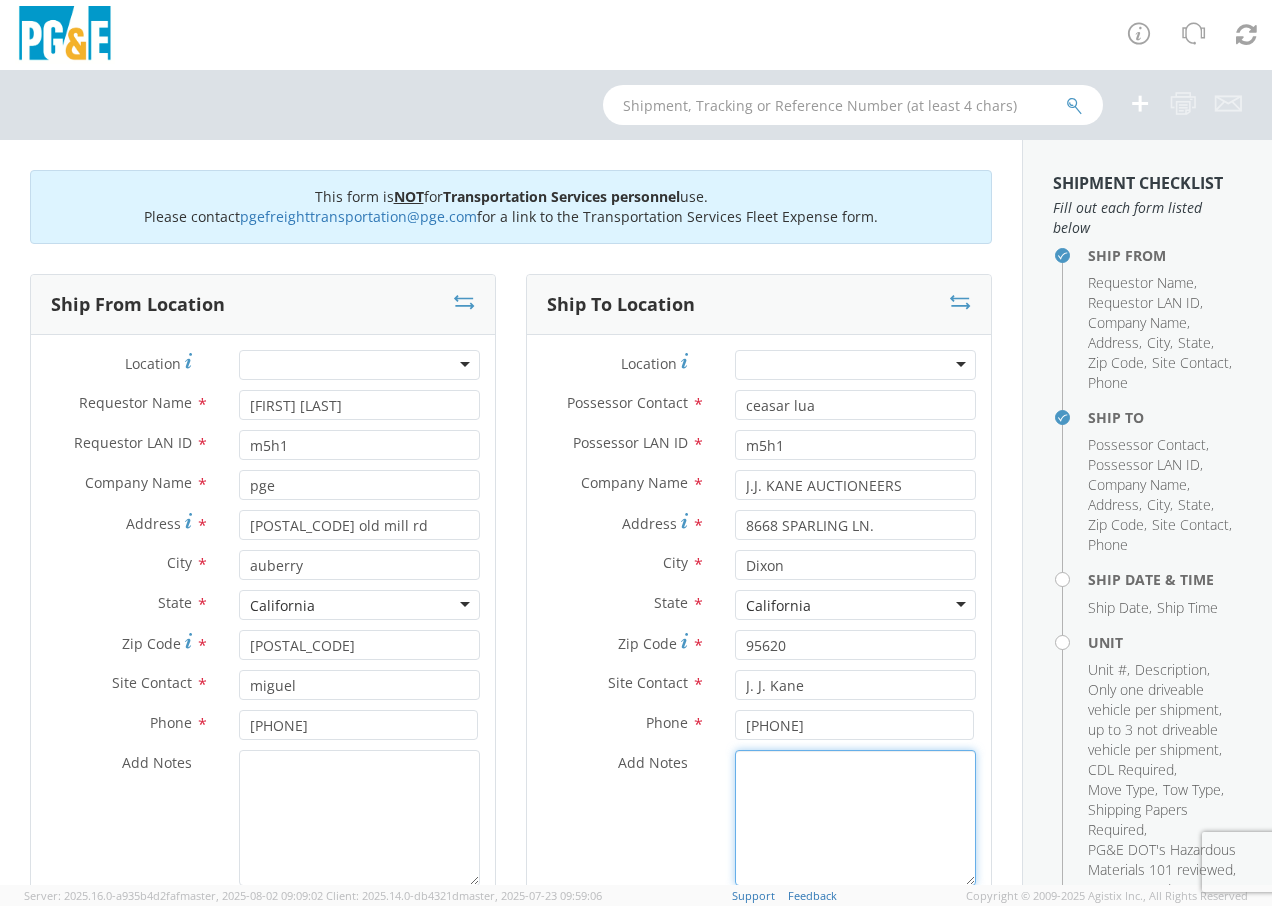 click on "Add Notes        *" at bounding box center [855, 818] 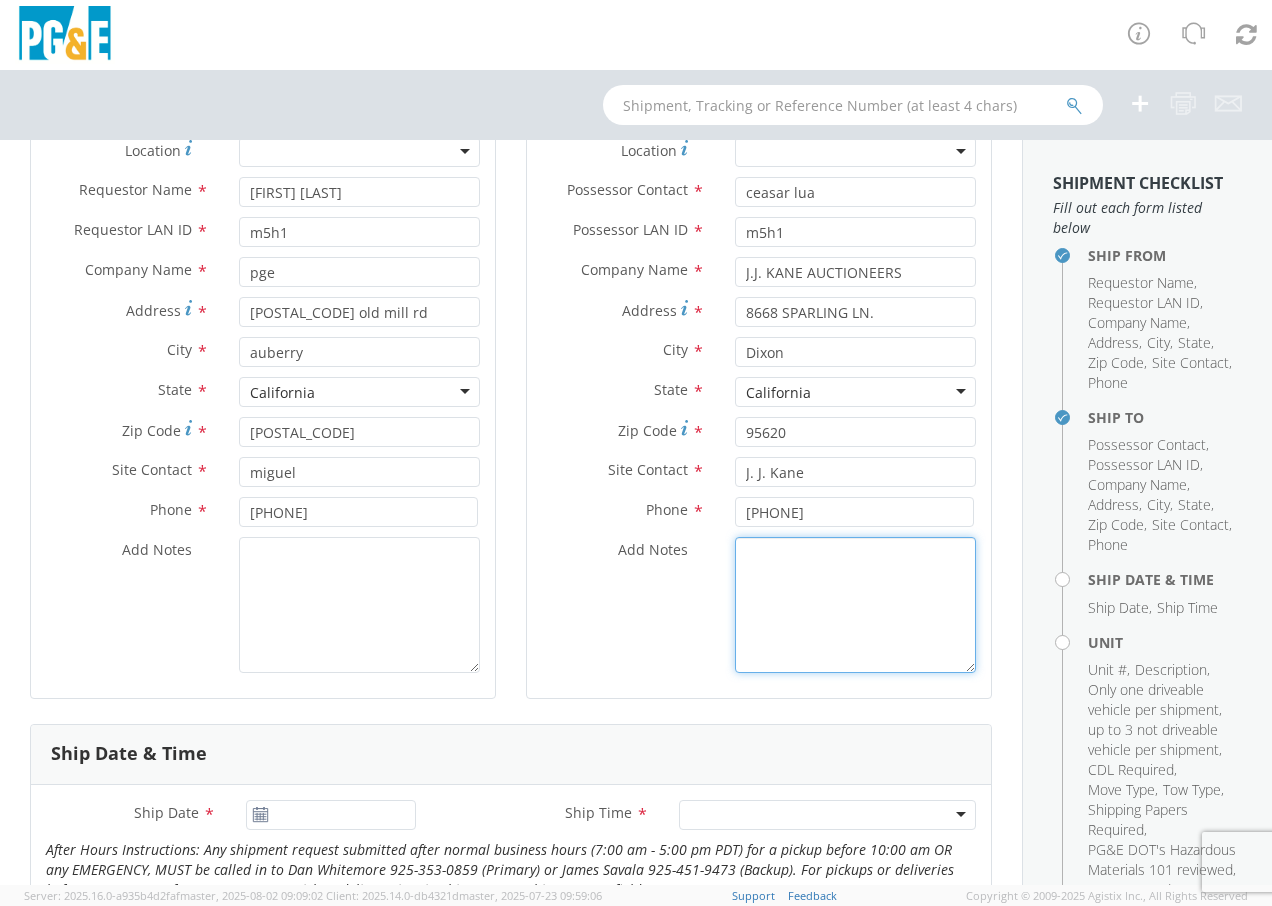 scroll, scrollTop: 300, scrollLeft: 0, axis: vertical 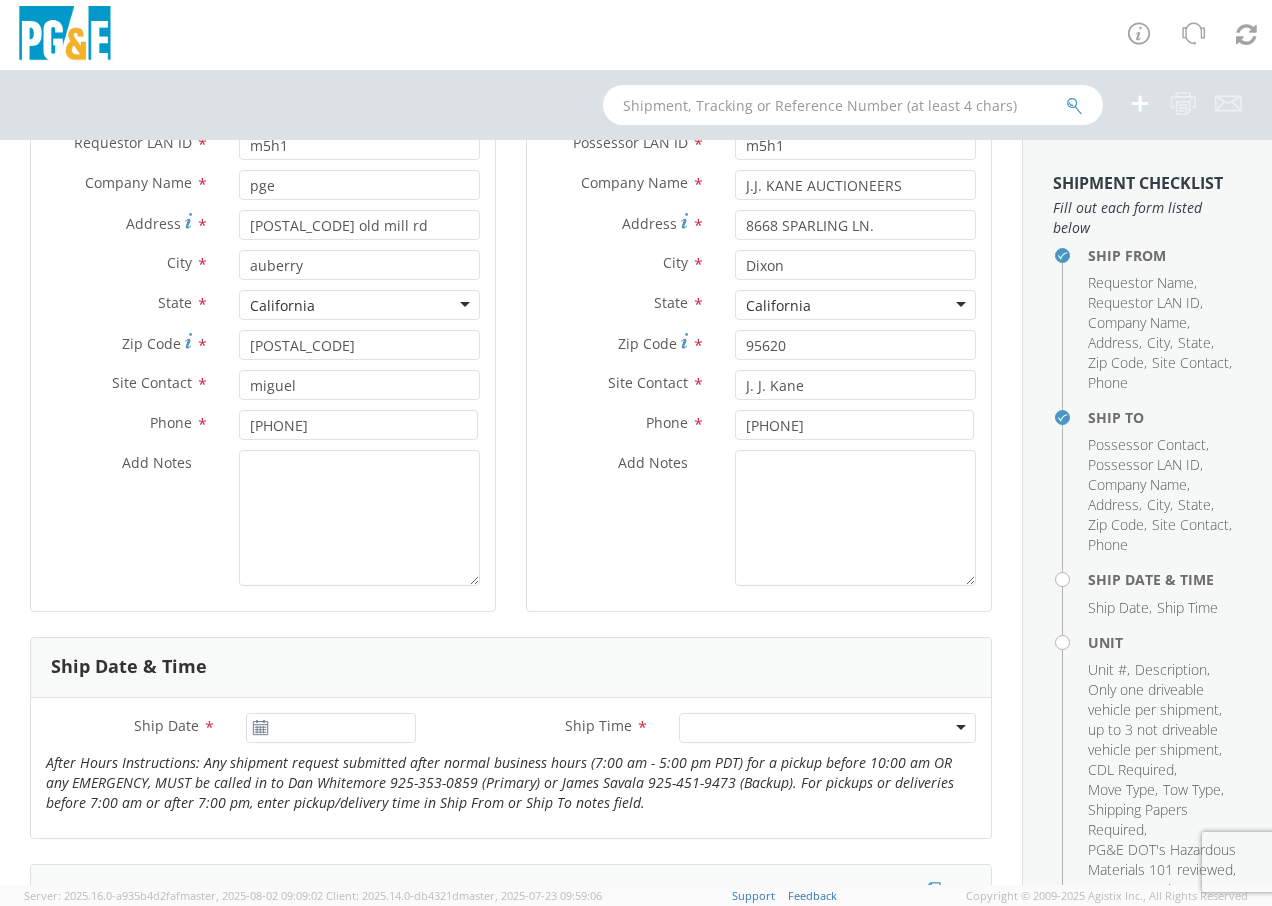 click 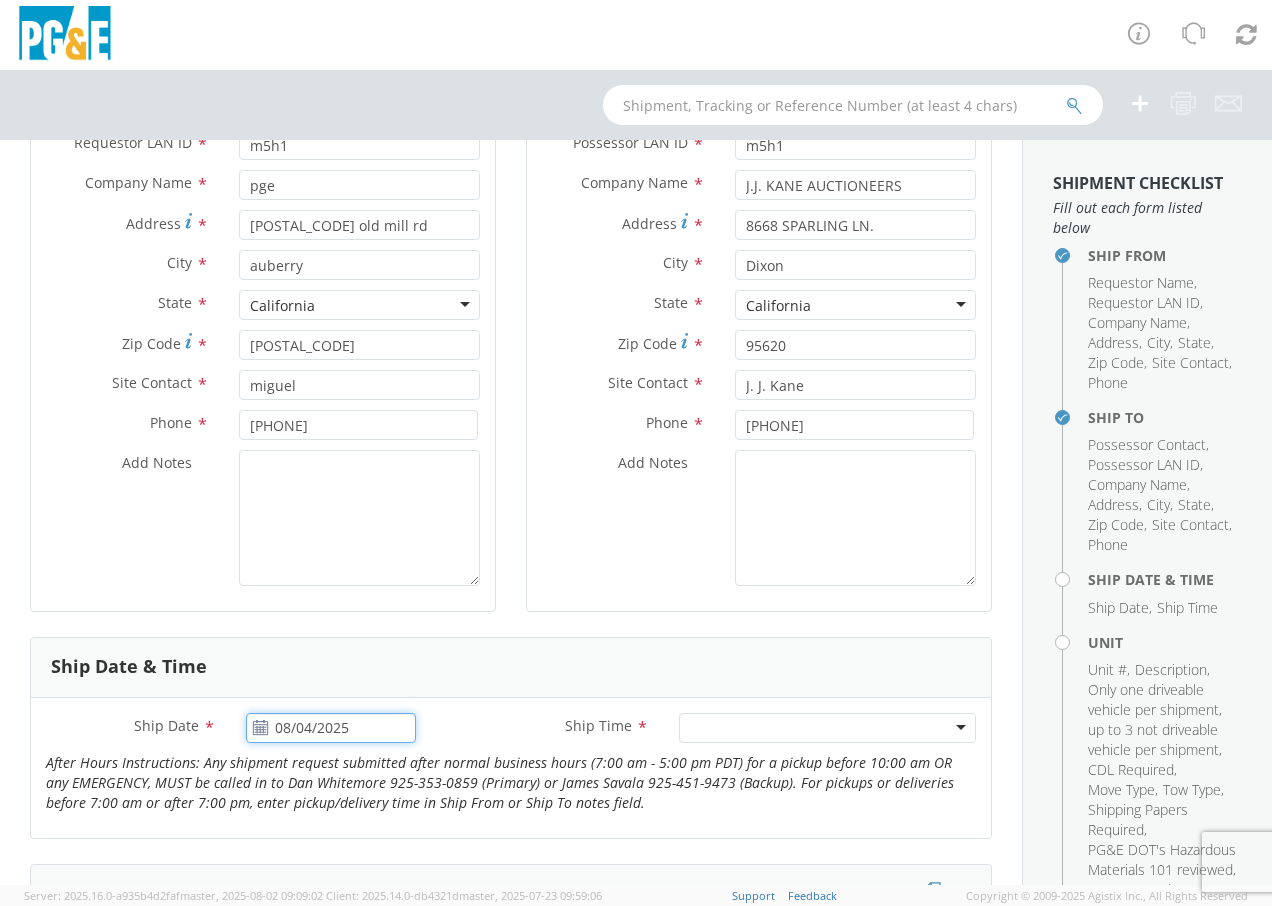 click on "08/04/2025" at bounding box center (331, 728) 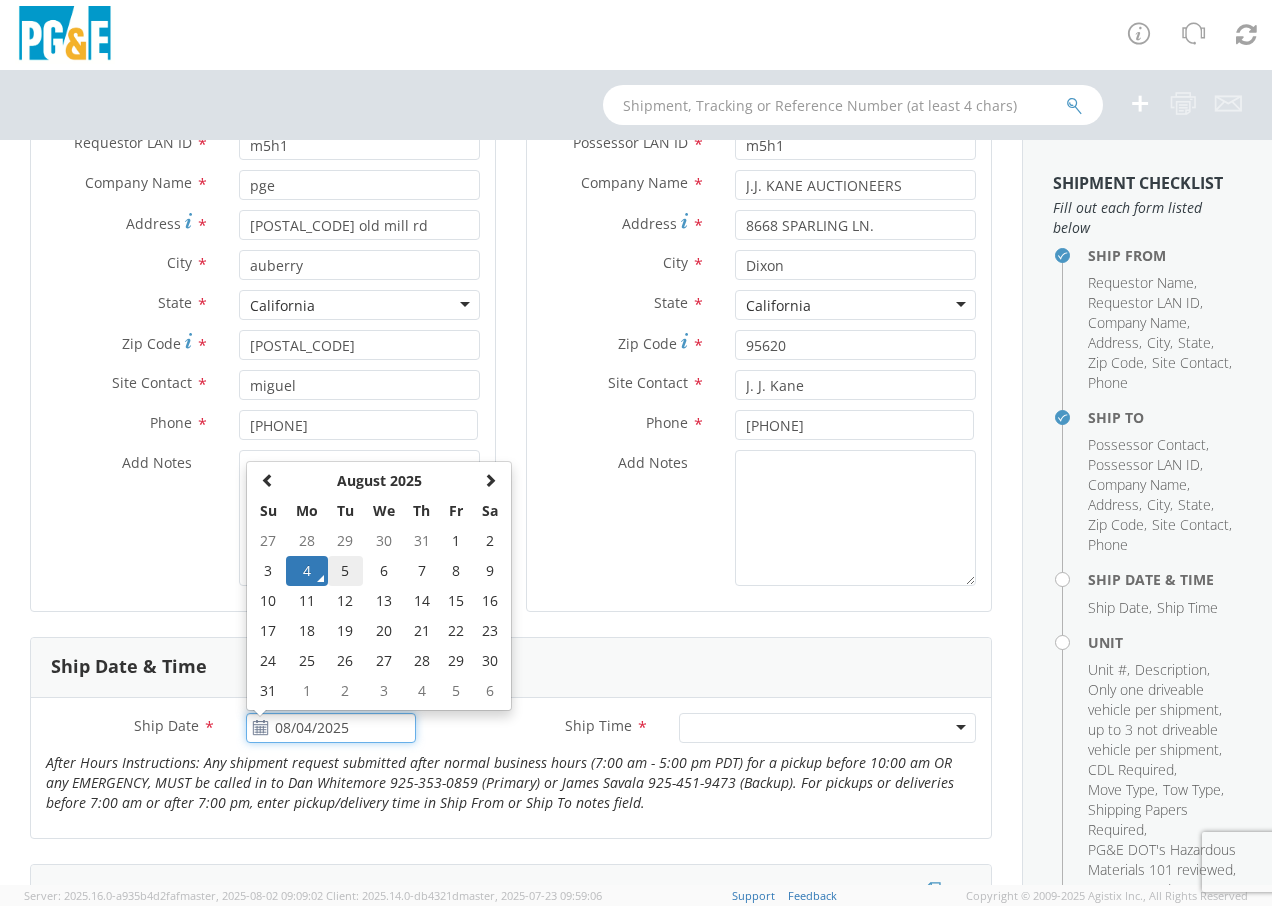 click on "5" 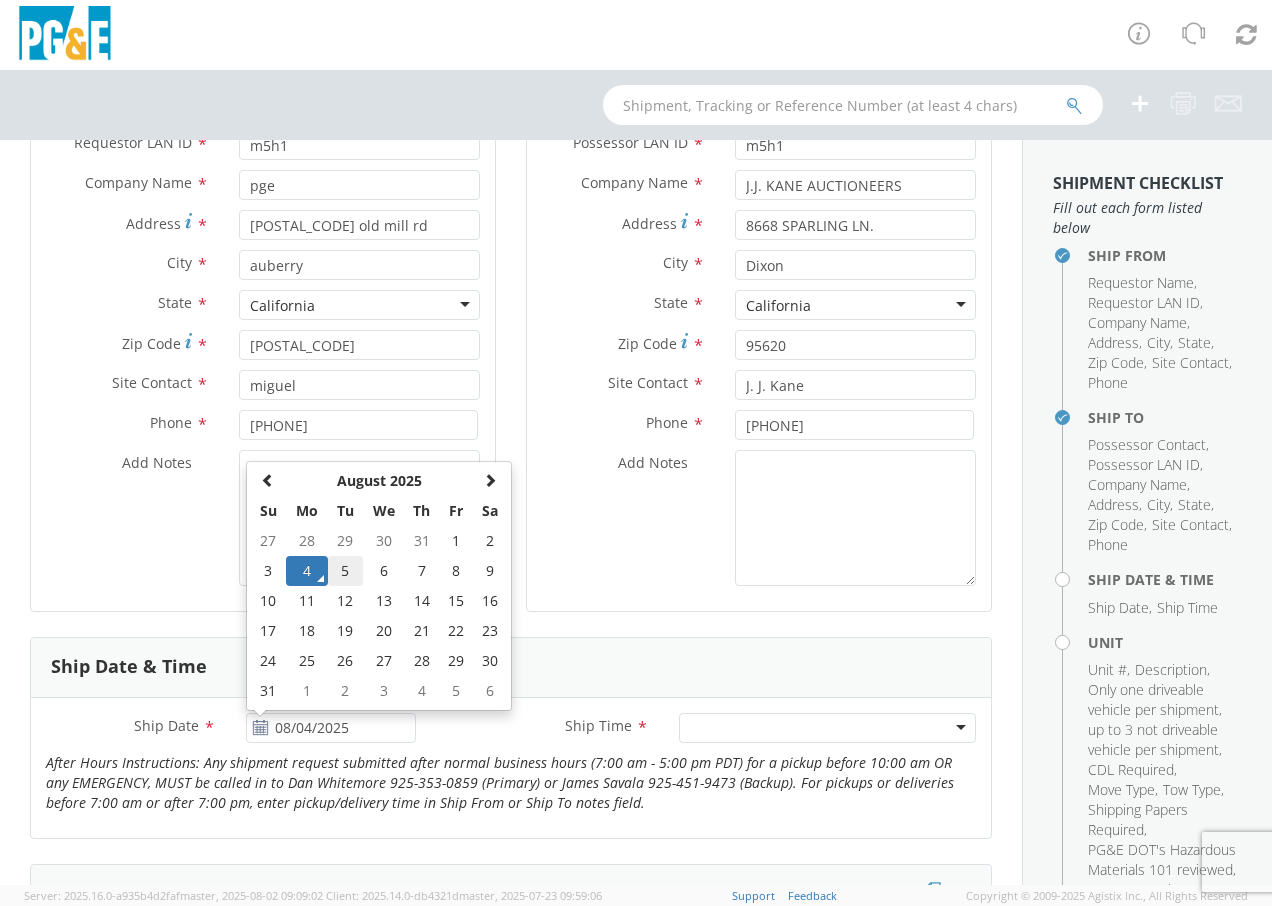 type on "08/05/2025" 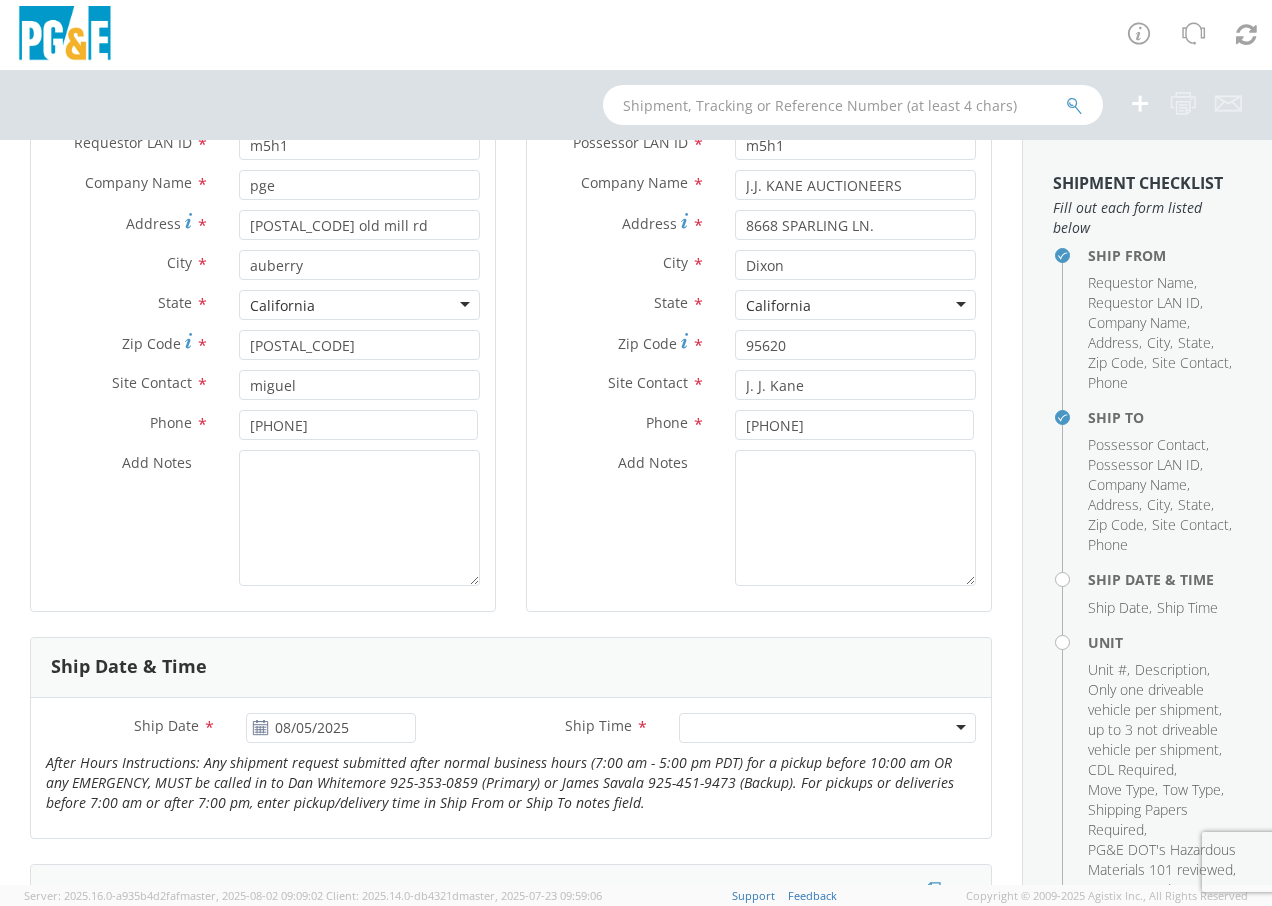 click 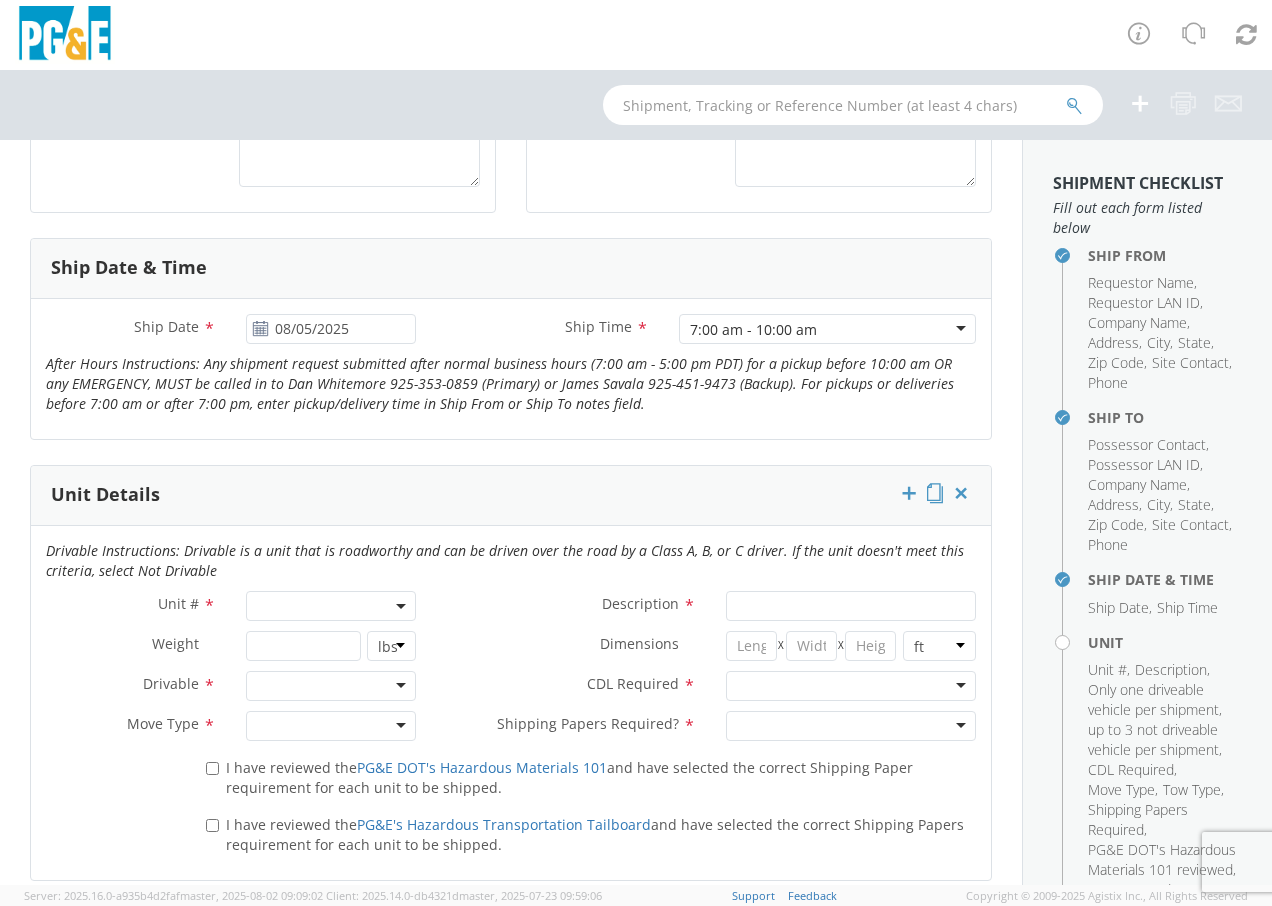 scroll, scrollTop: 700, scrollLeft: 0, axis: vertical 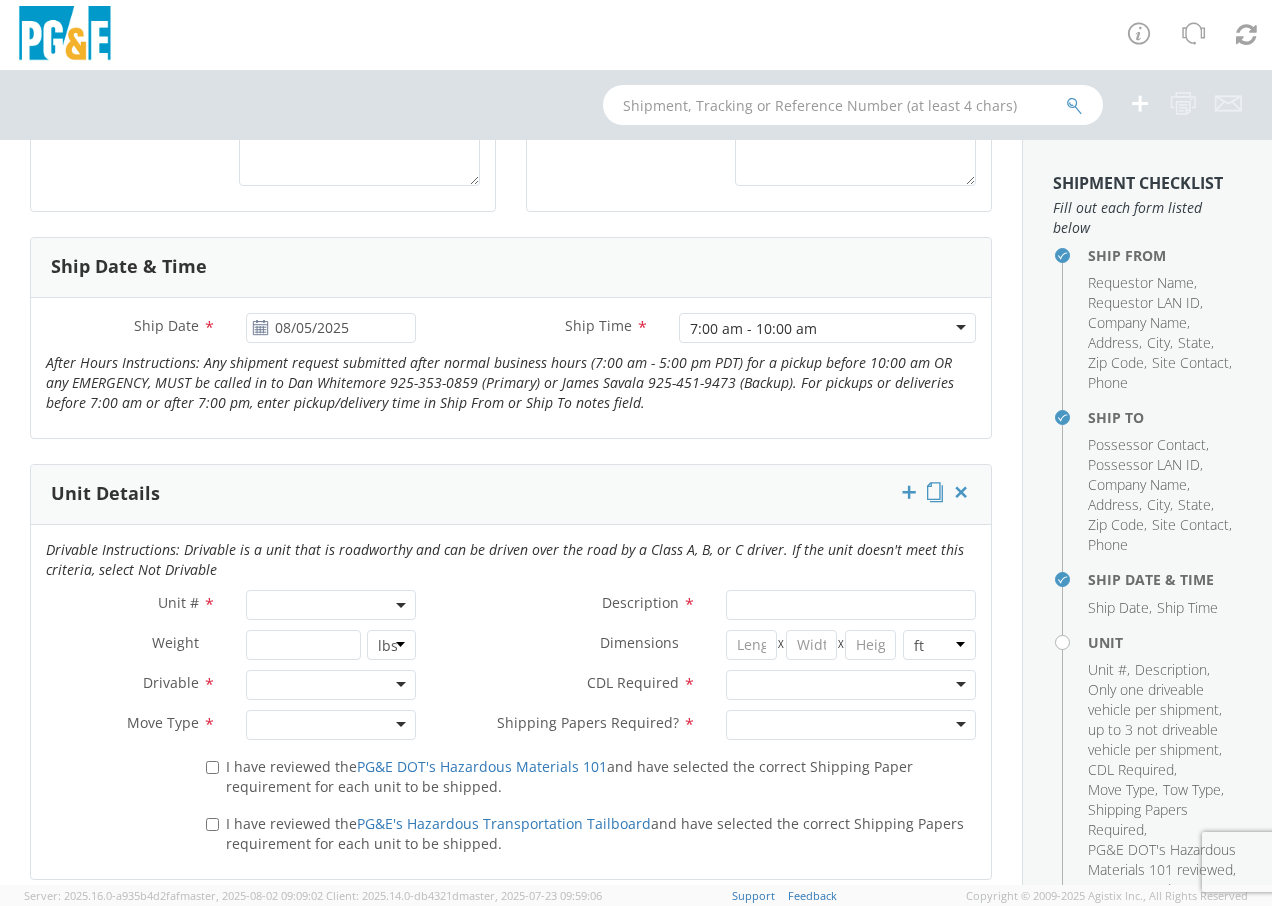 click 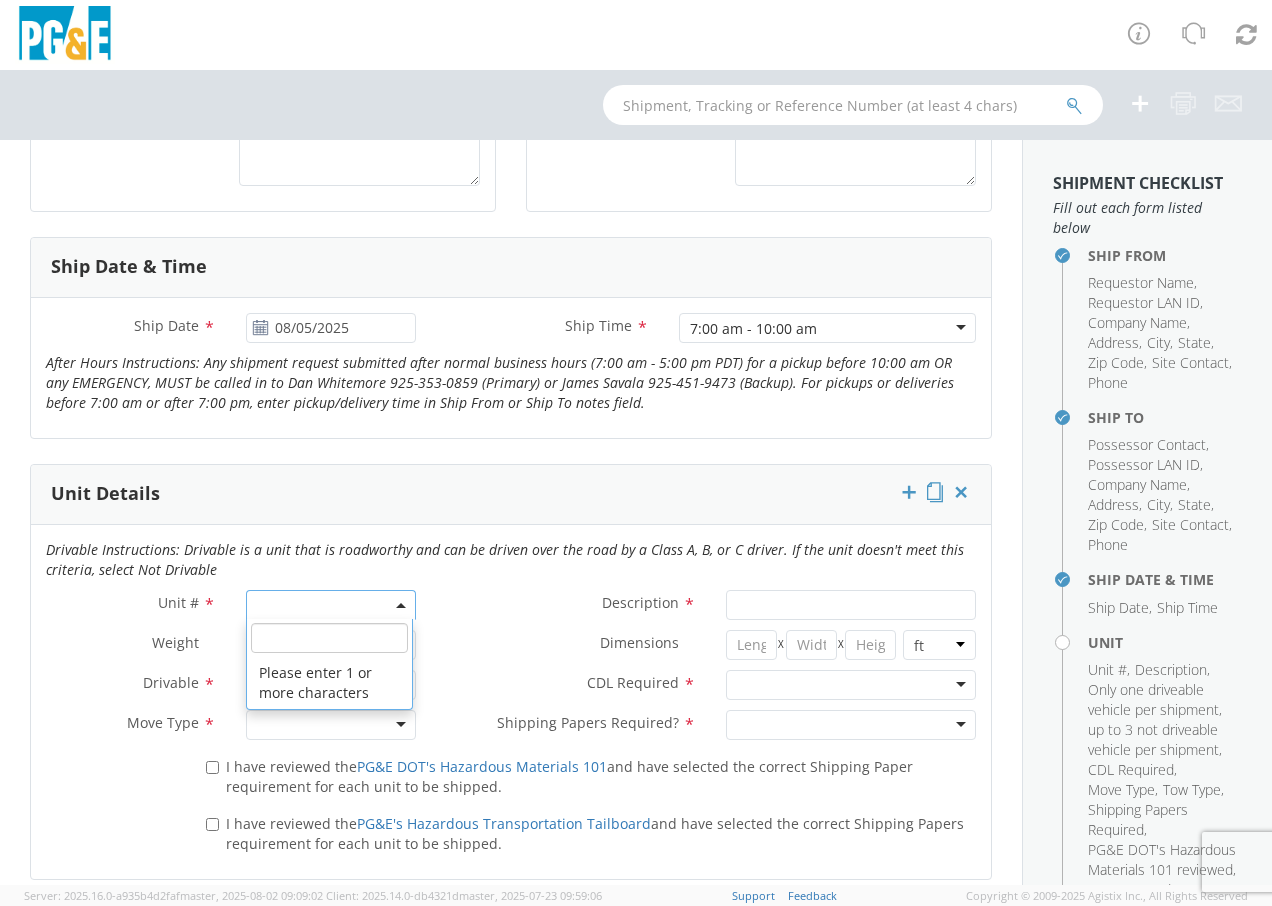 click 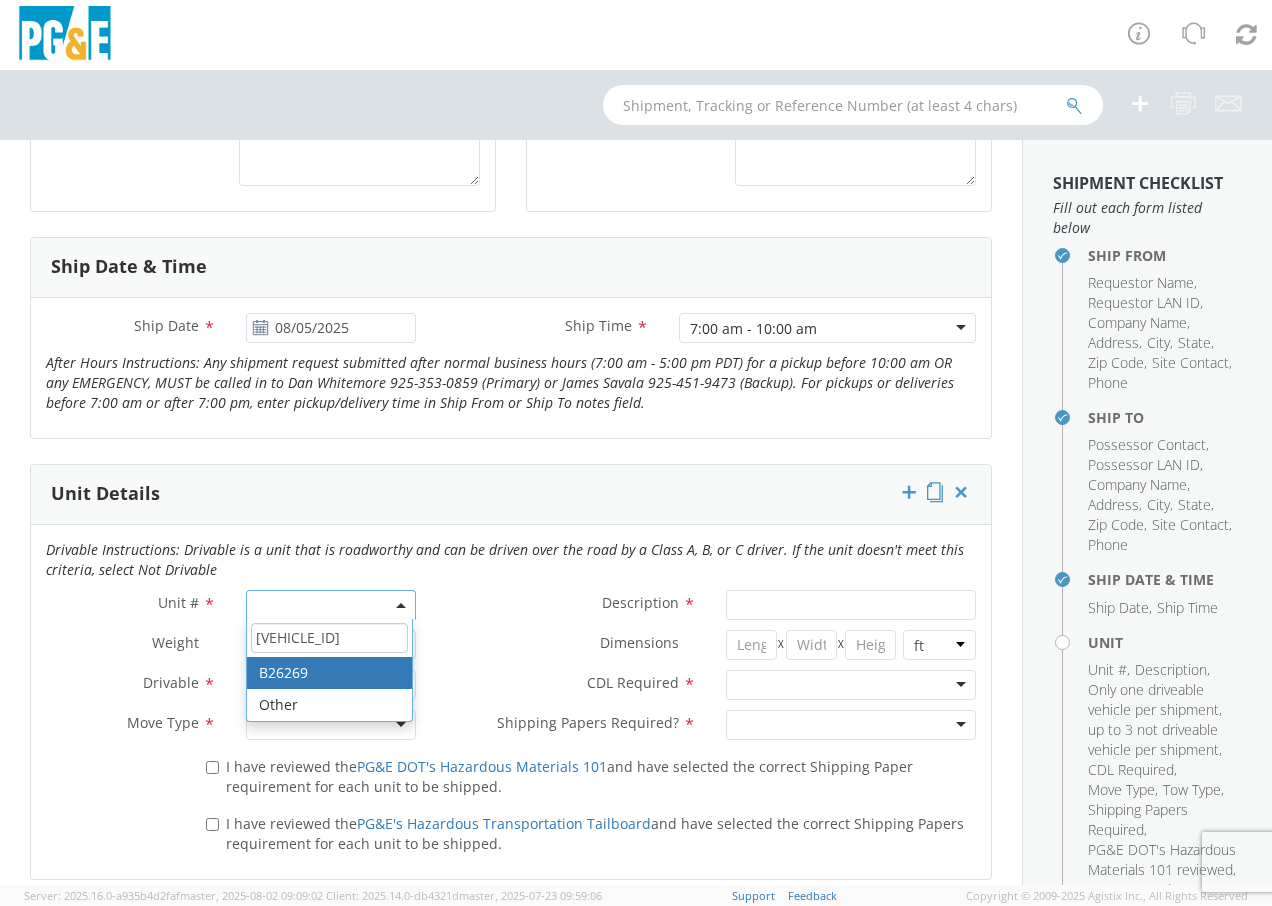 type on "[VEHICLE_ID]" 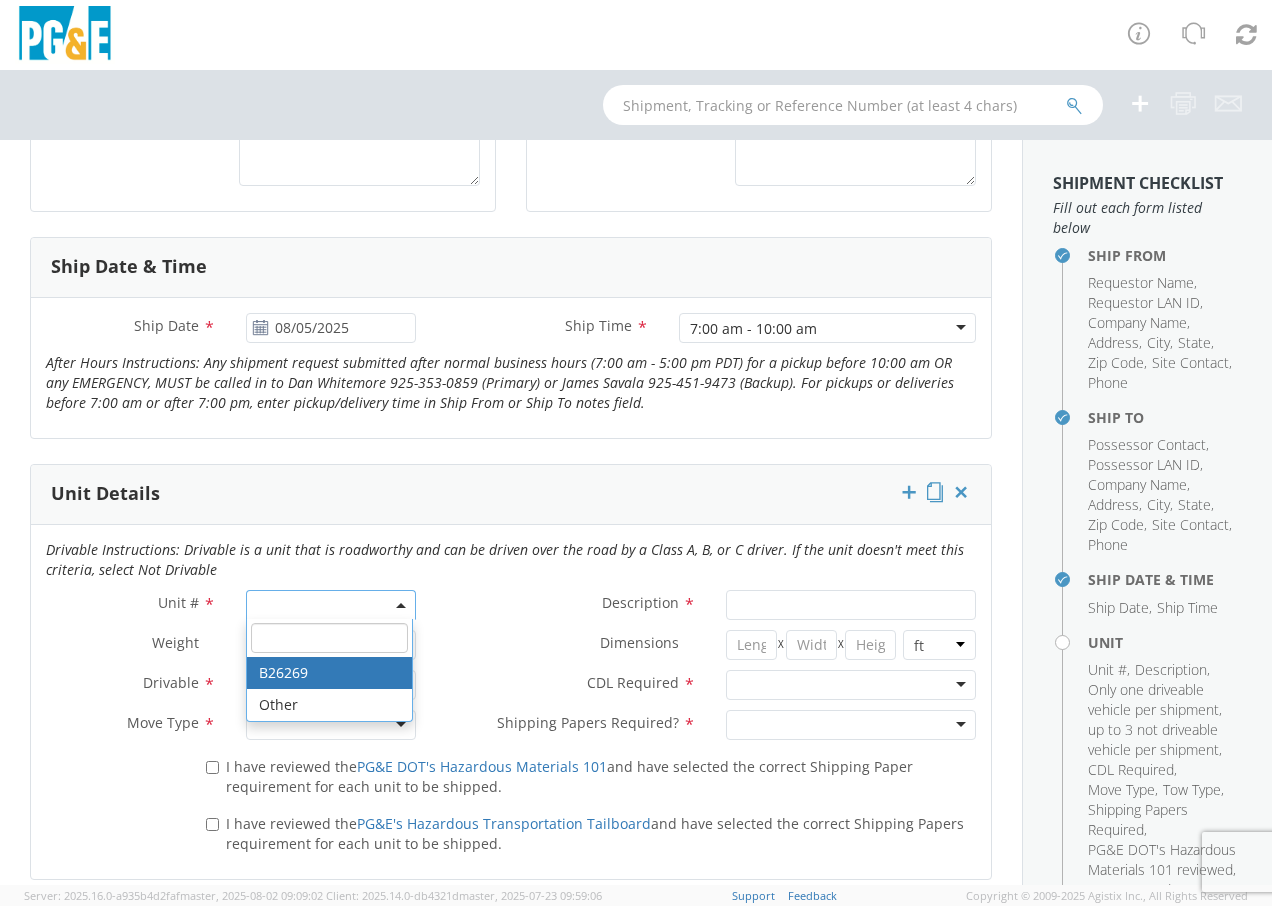 type on "BACKHOE/LOADER" 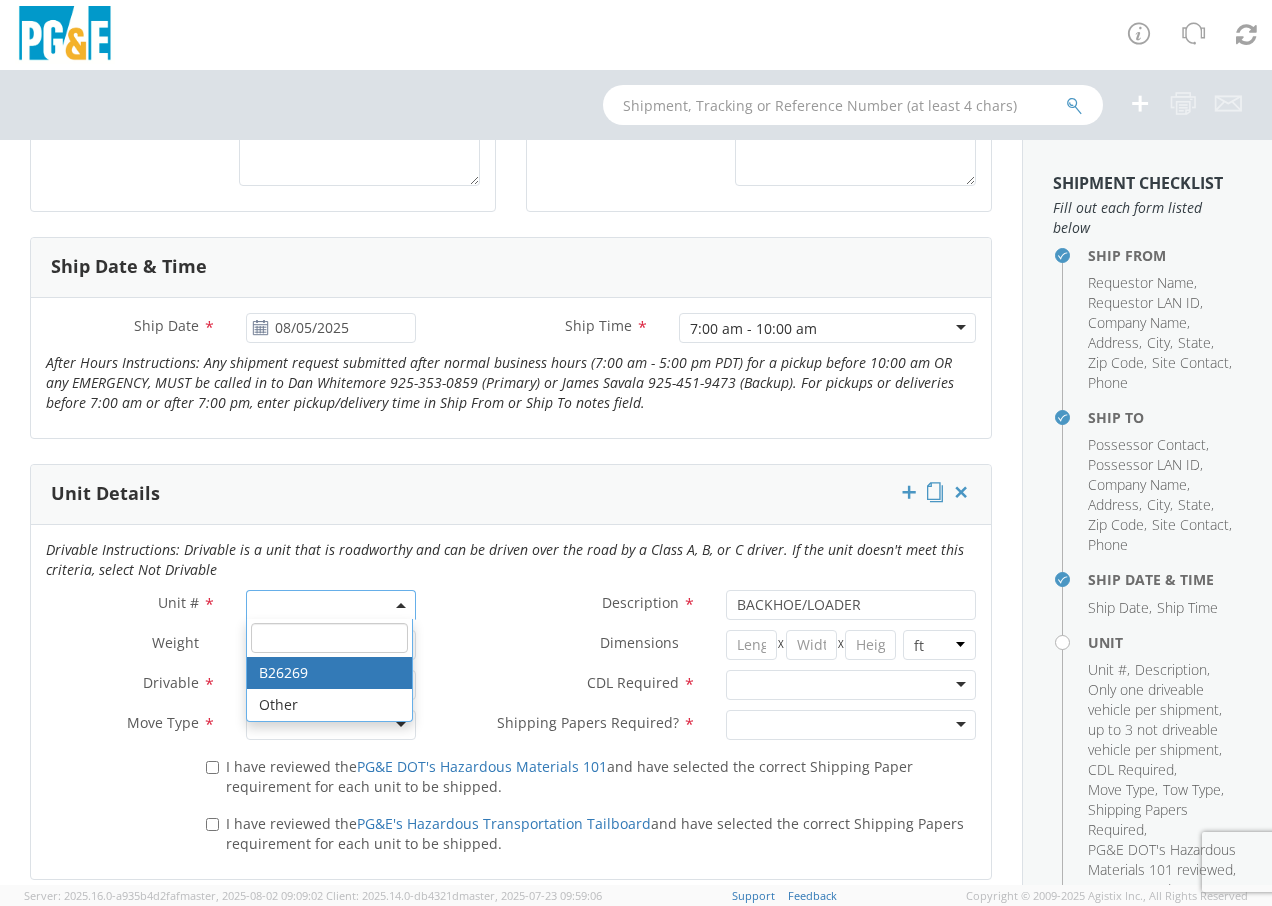 select on "B26269" 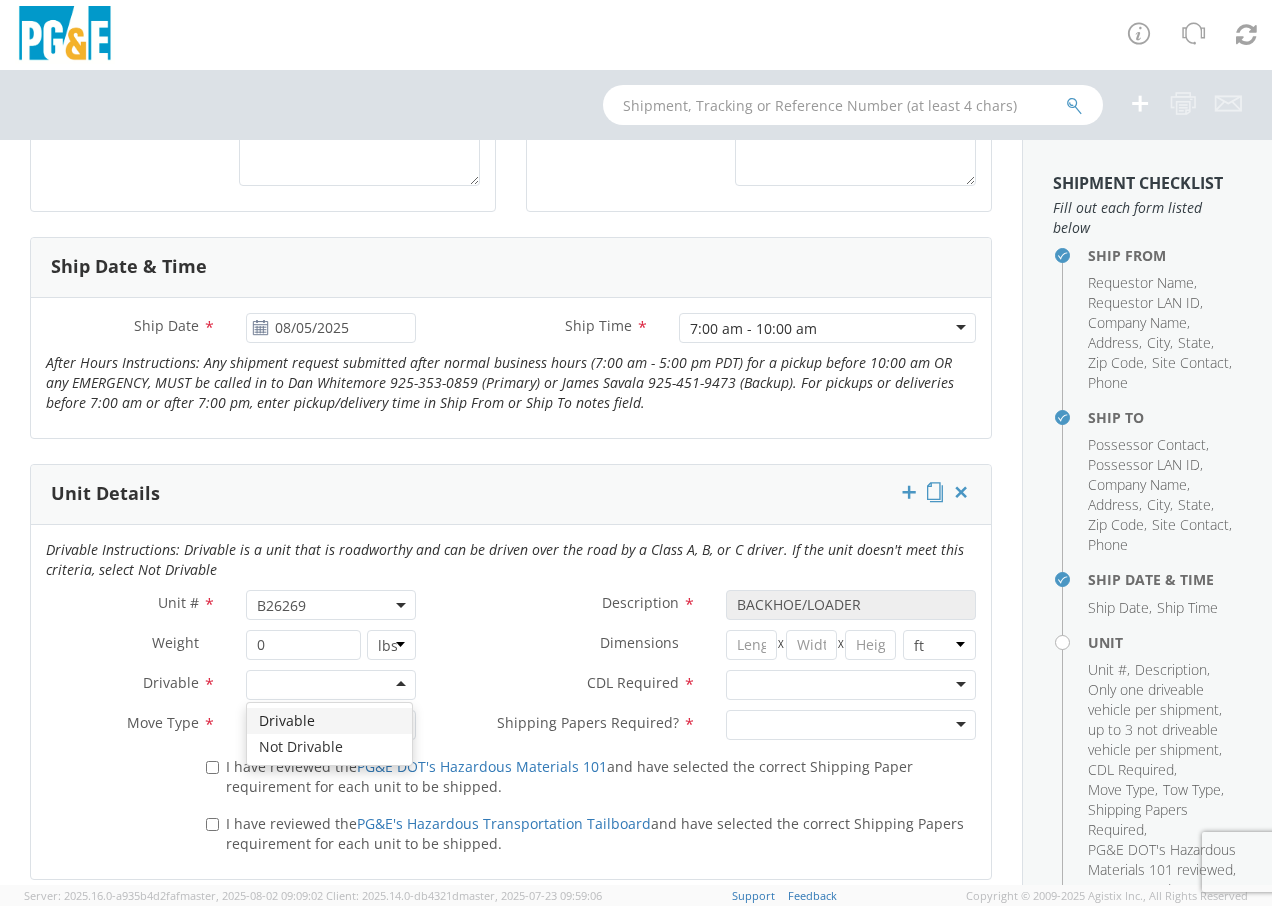 click 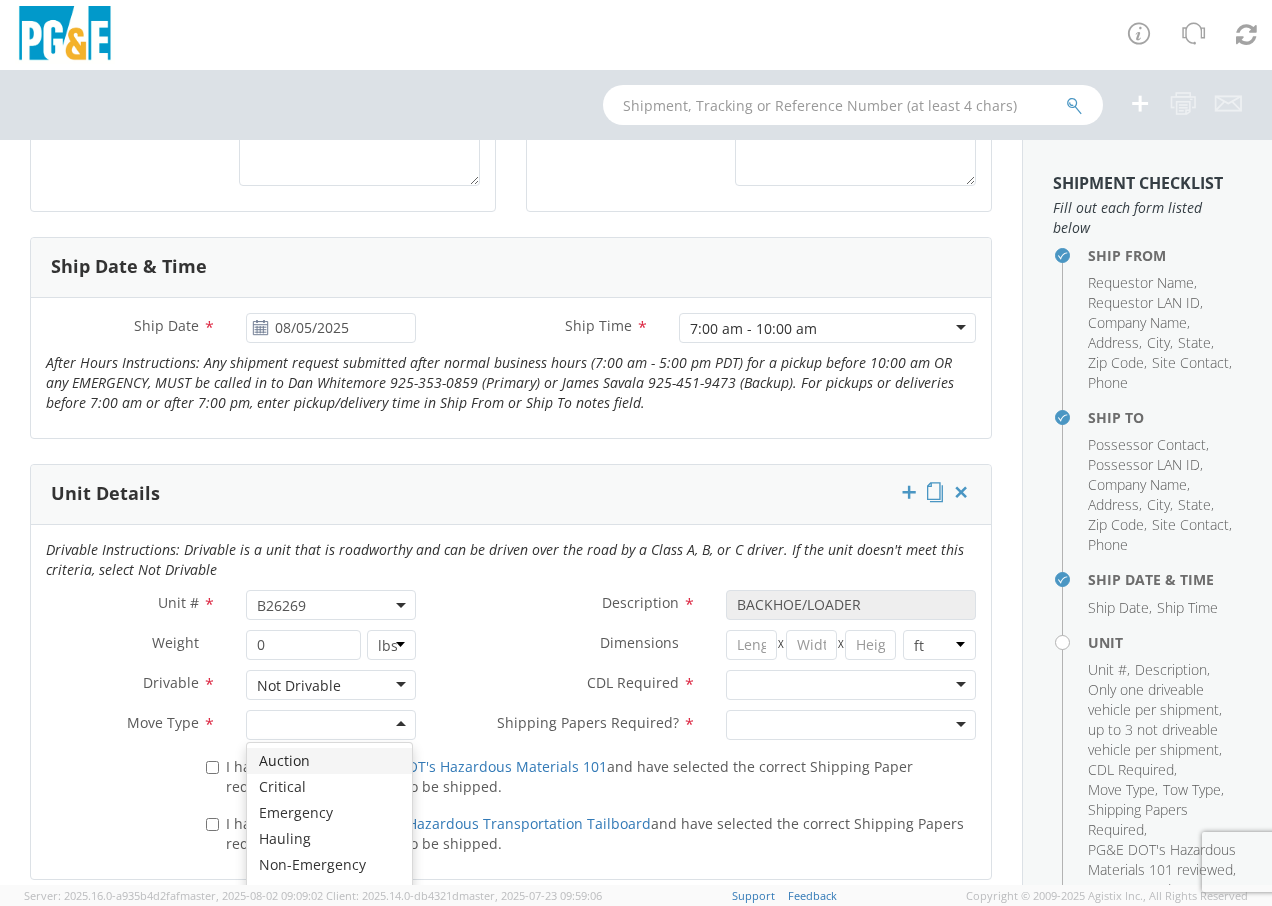 click 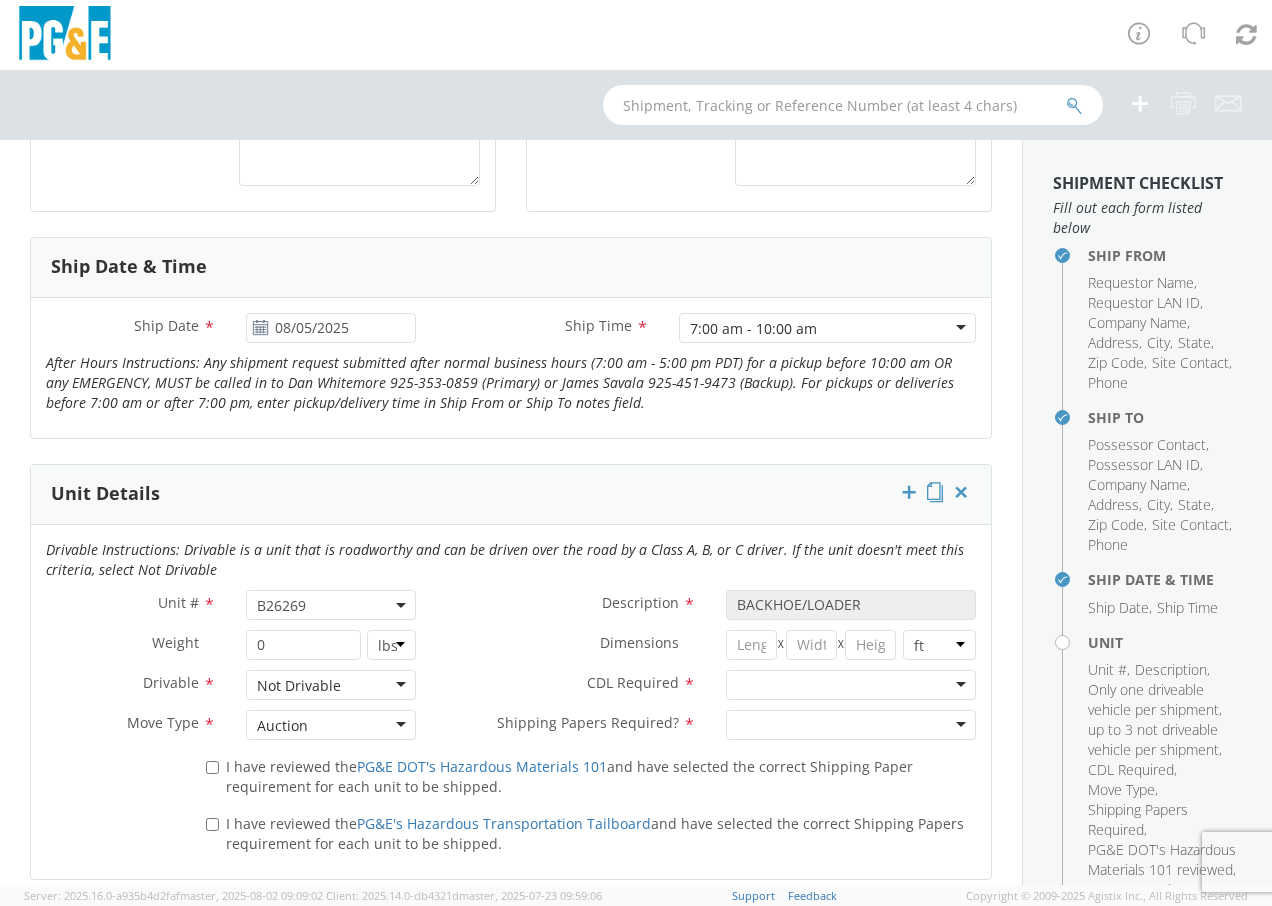 click 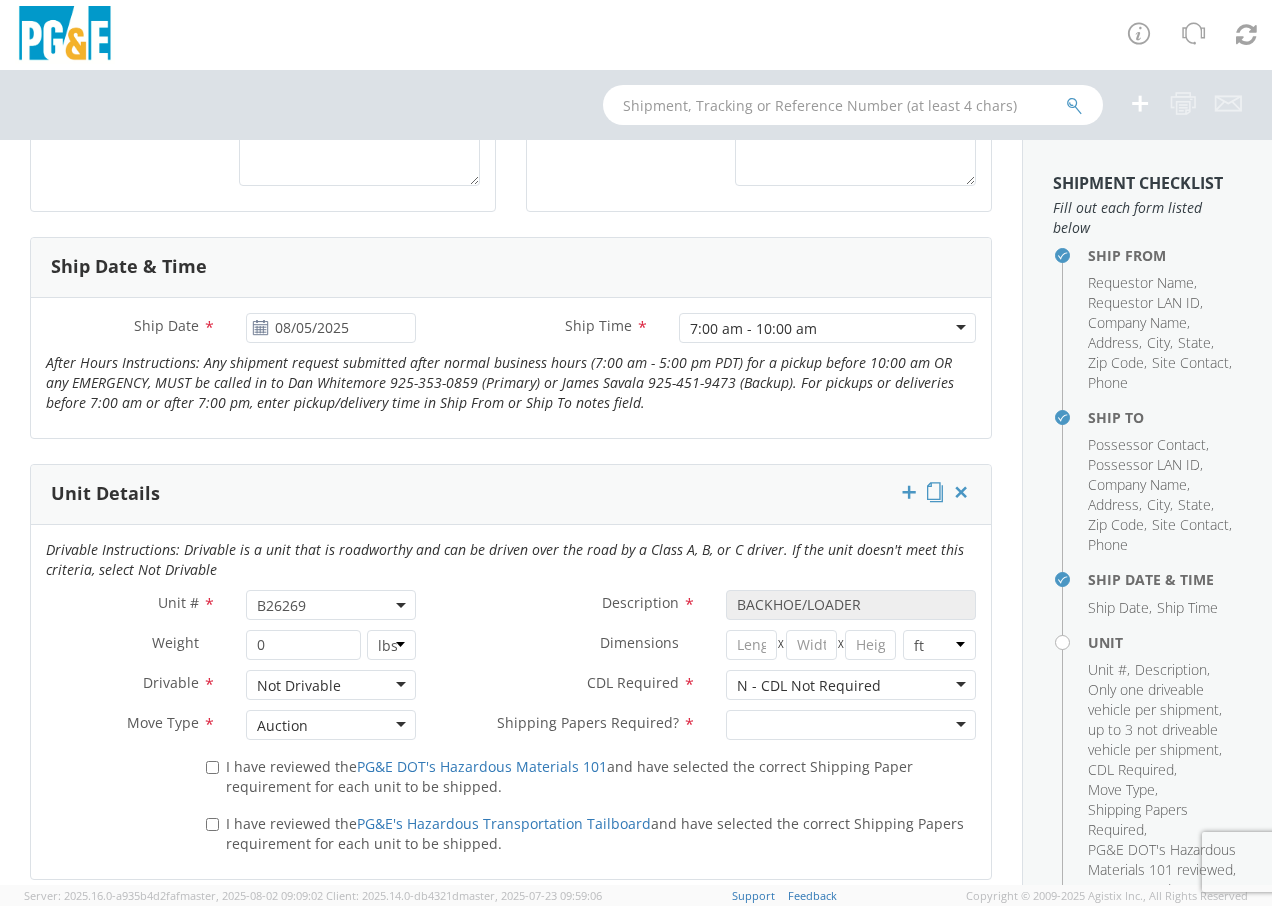 click 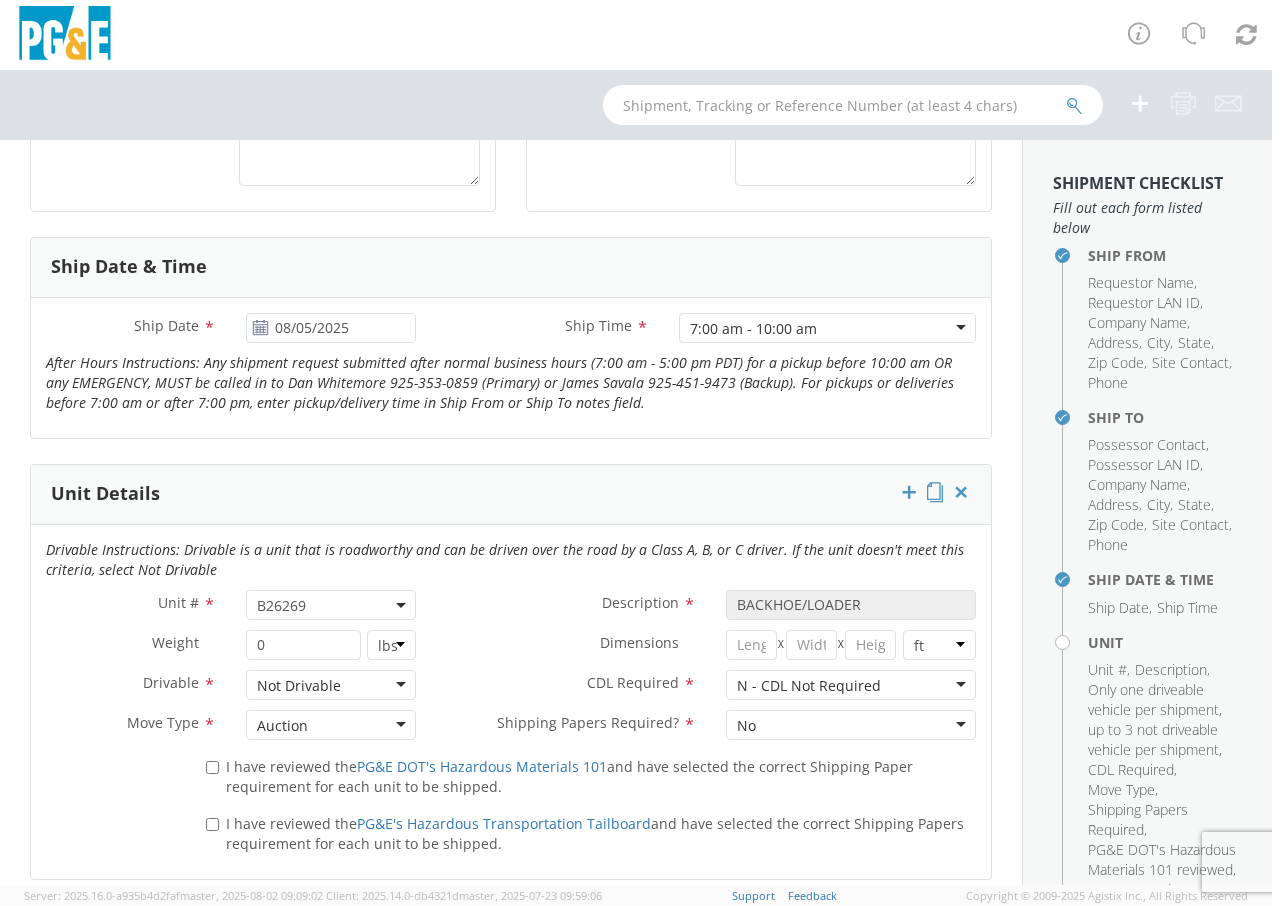scroll, scrollTop: 1000, scrollLeft: 0, axis: vertical 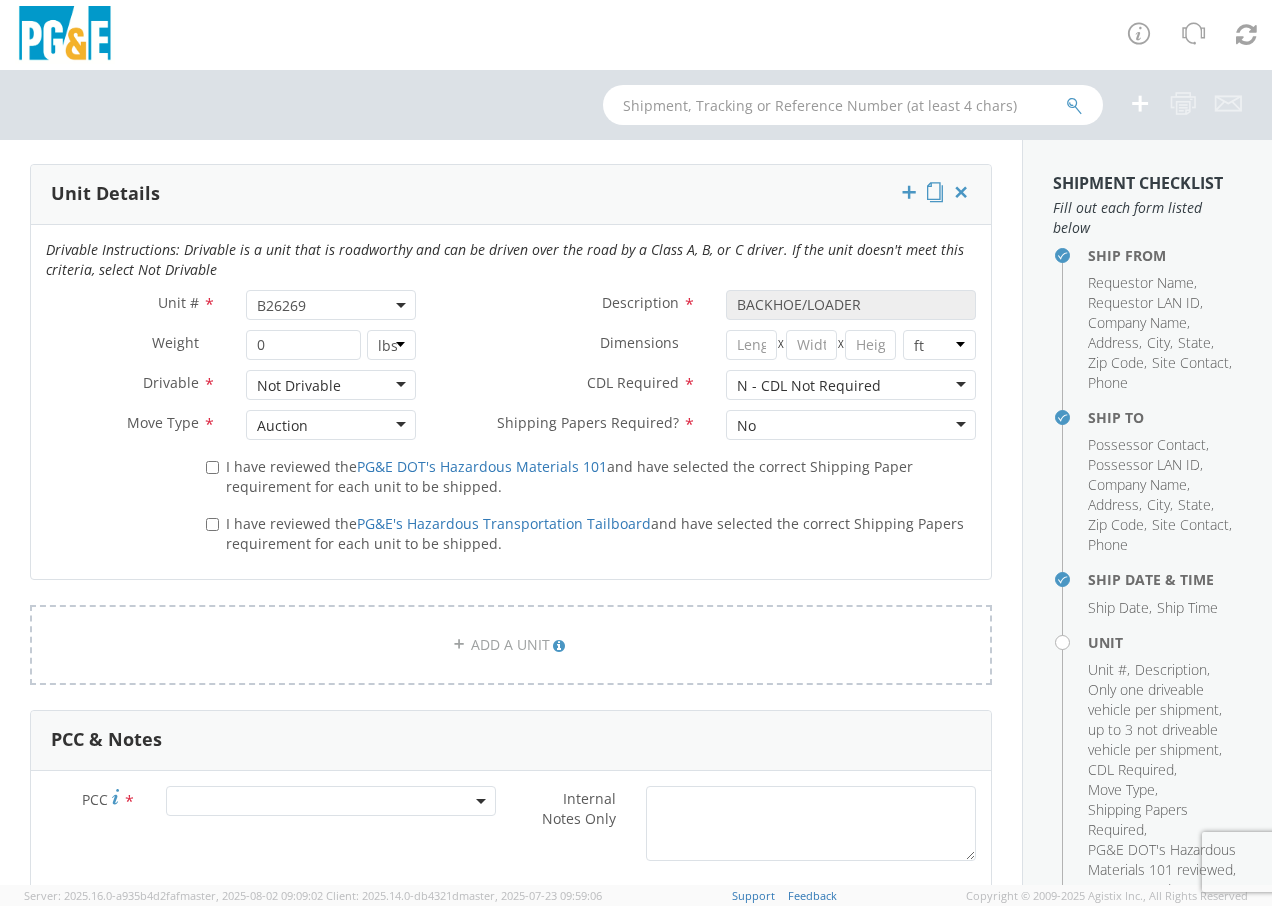 click on "I have reviewed the  PG&E DOT's Hazardous Materials 101
and have selected the correct Shipping Paper requirement for each unit to be shipped." 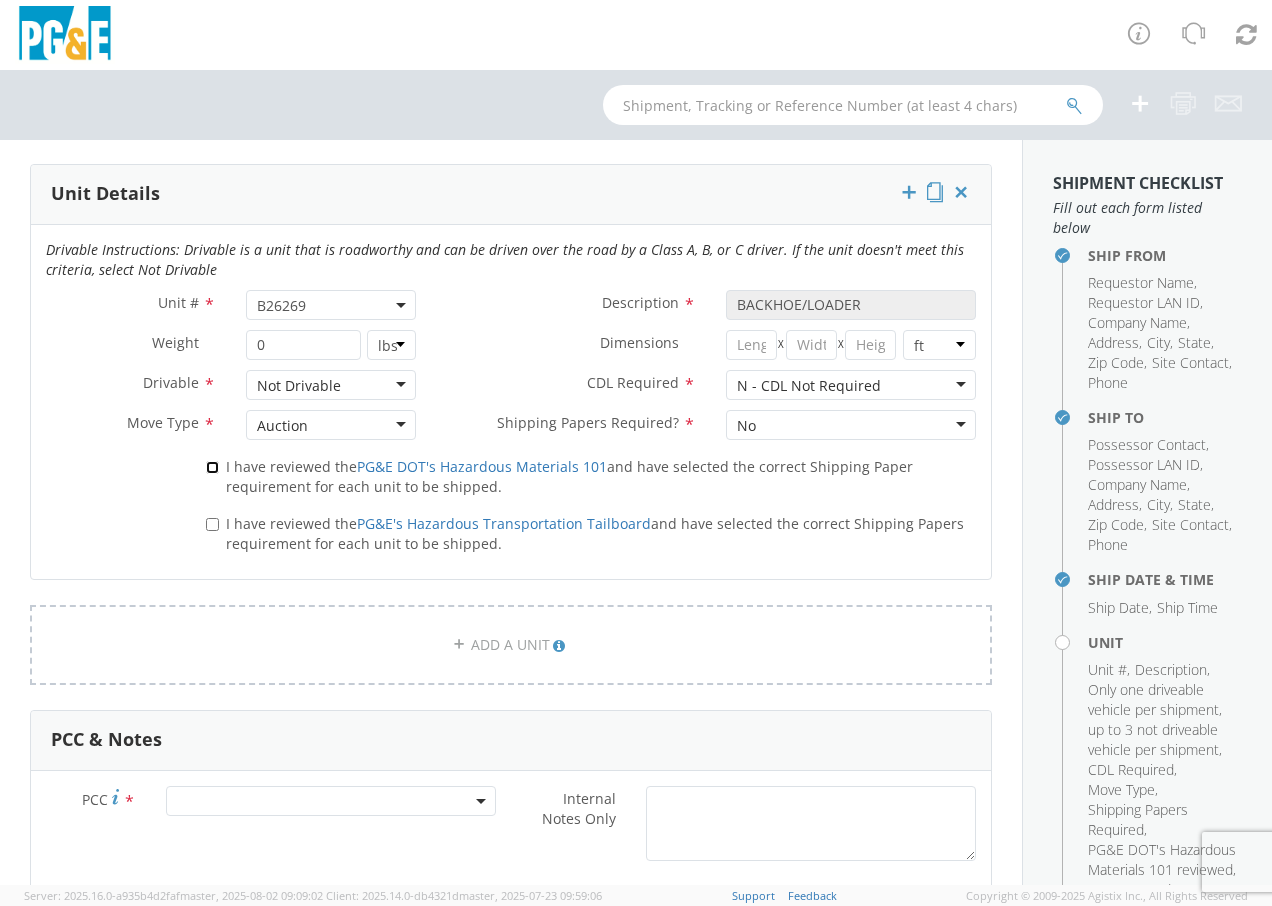 click on "I have reviewed the  PG&E DOT's Hazardous Materials 101
and have selected the correct Shipping Paper requirement for each unit to be shipped." at bounding box center (212, 467) 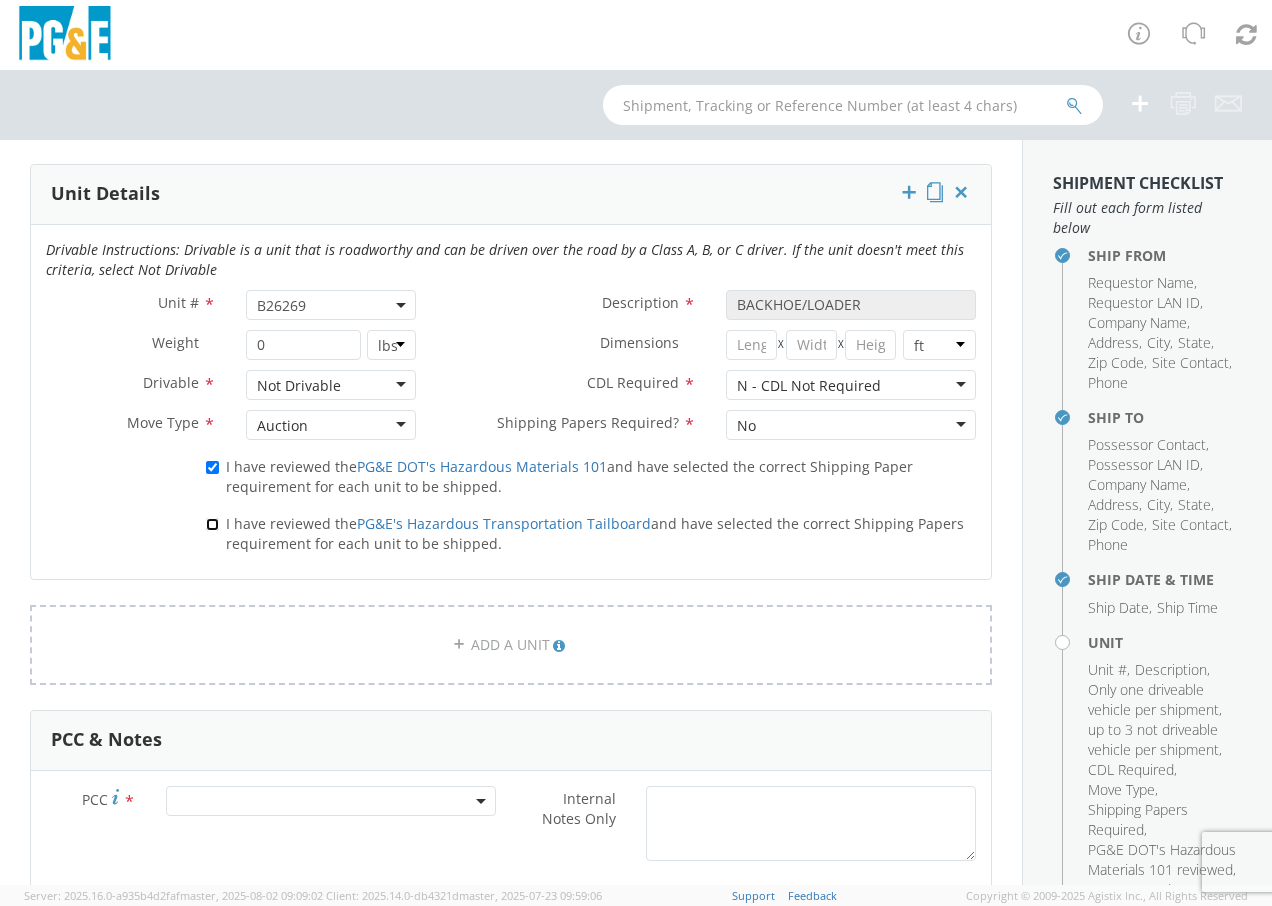 click on "I have reviewed the  PG&E's Hazardous Transportation Tailboard
and have selected the correct Shipping Papers requirement for each unit to be shipped." at bounding box center [212, 524] 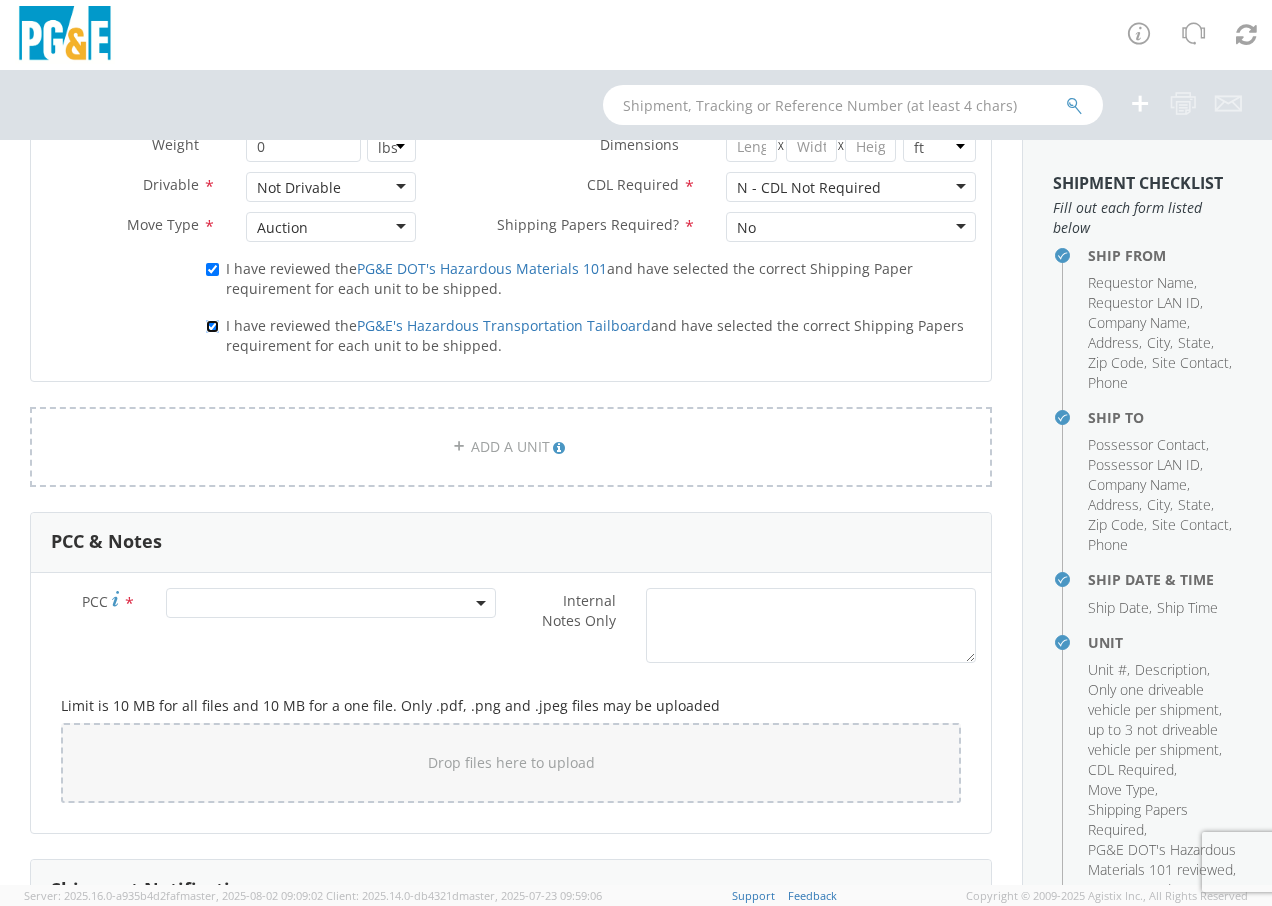 scroll, scrollTop: 1200, scrollLeft: 0, axis: vertical 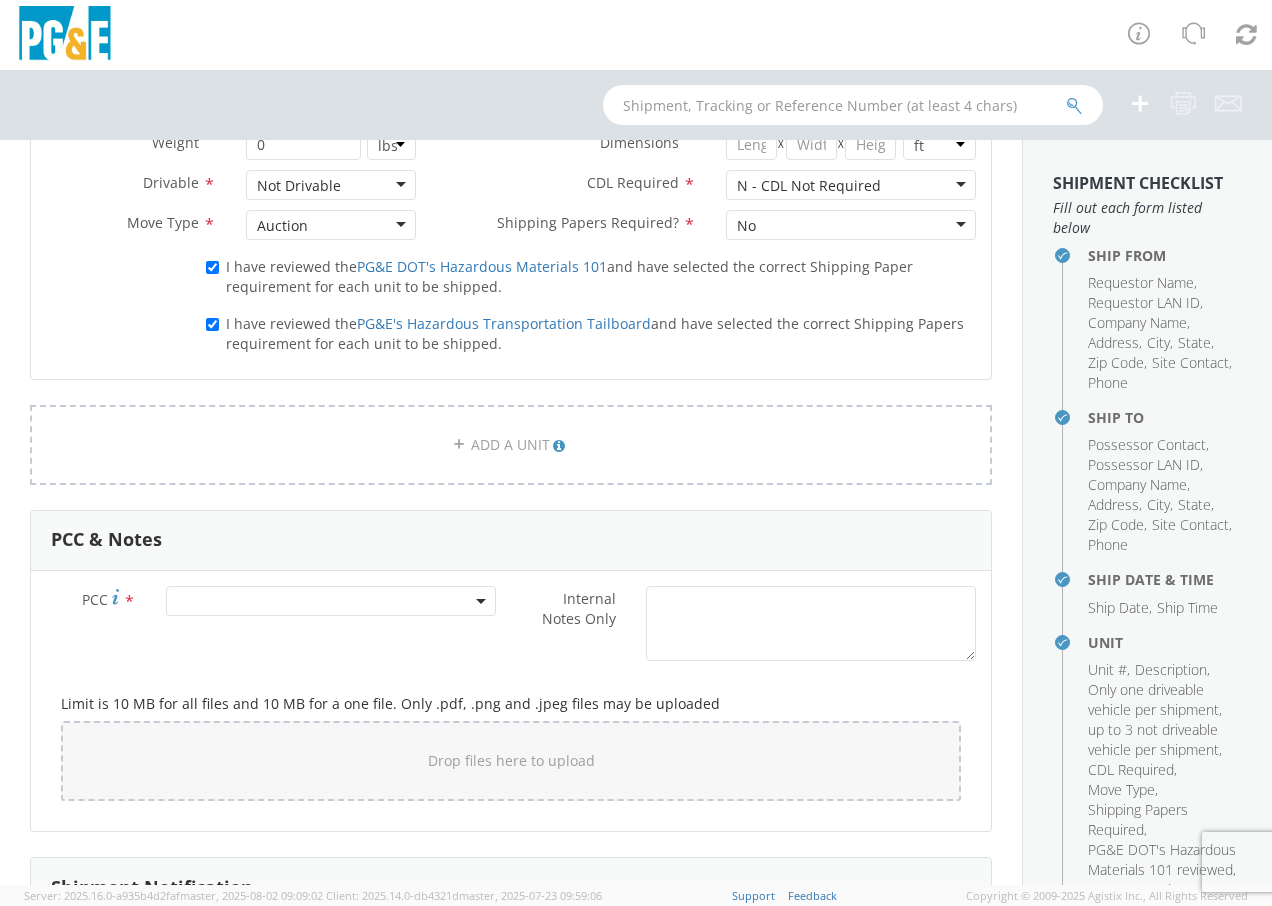 click 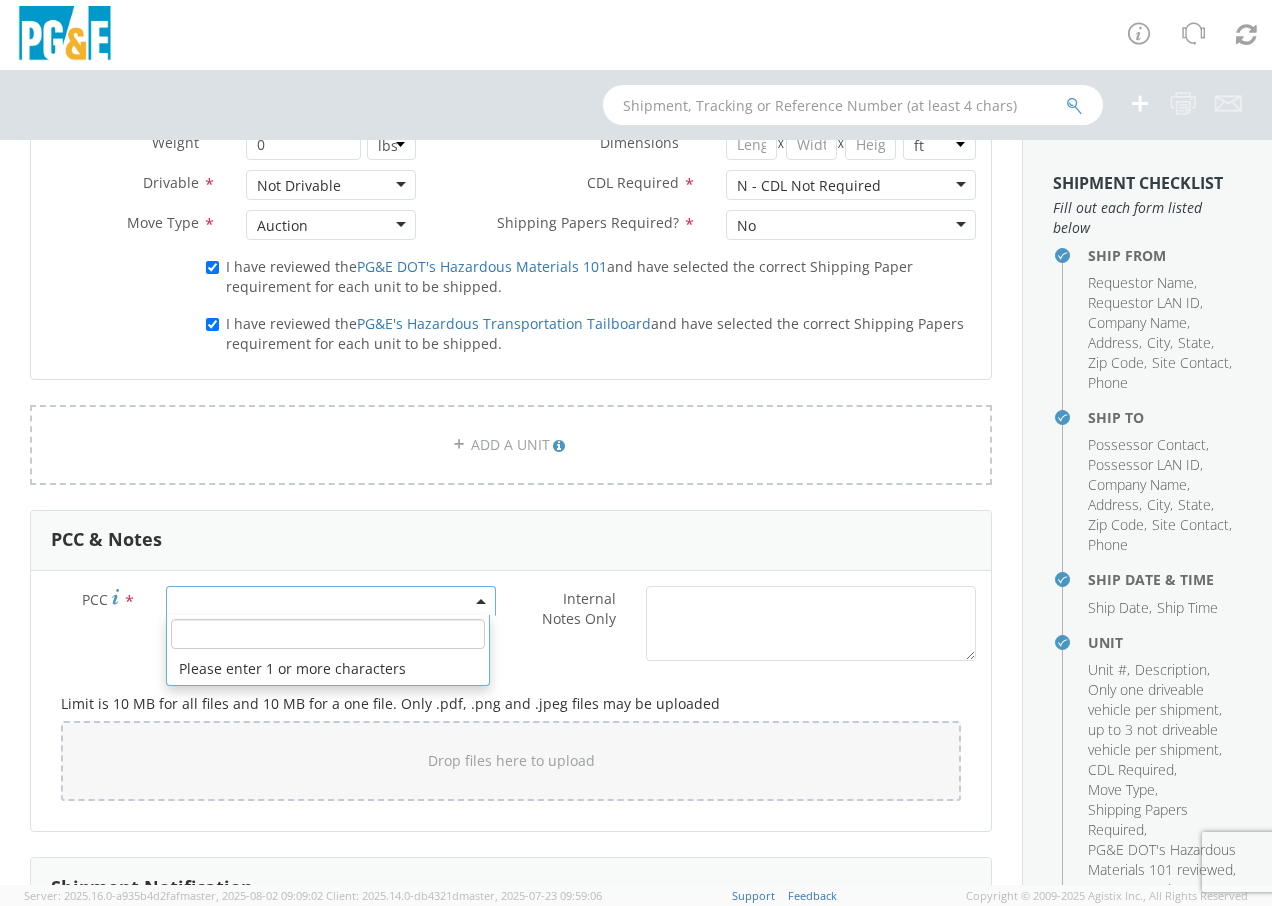 click 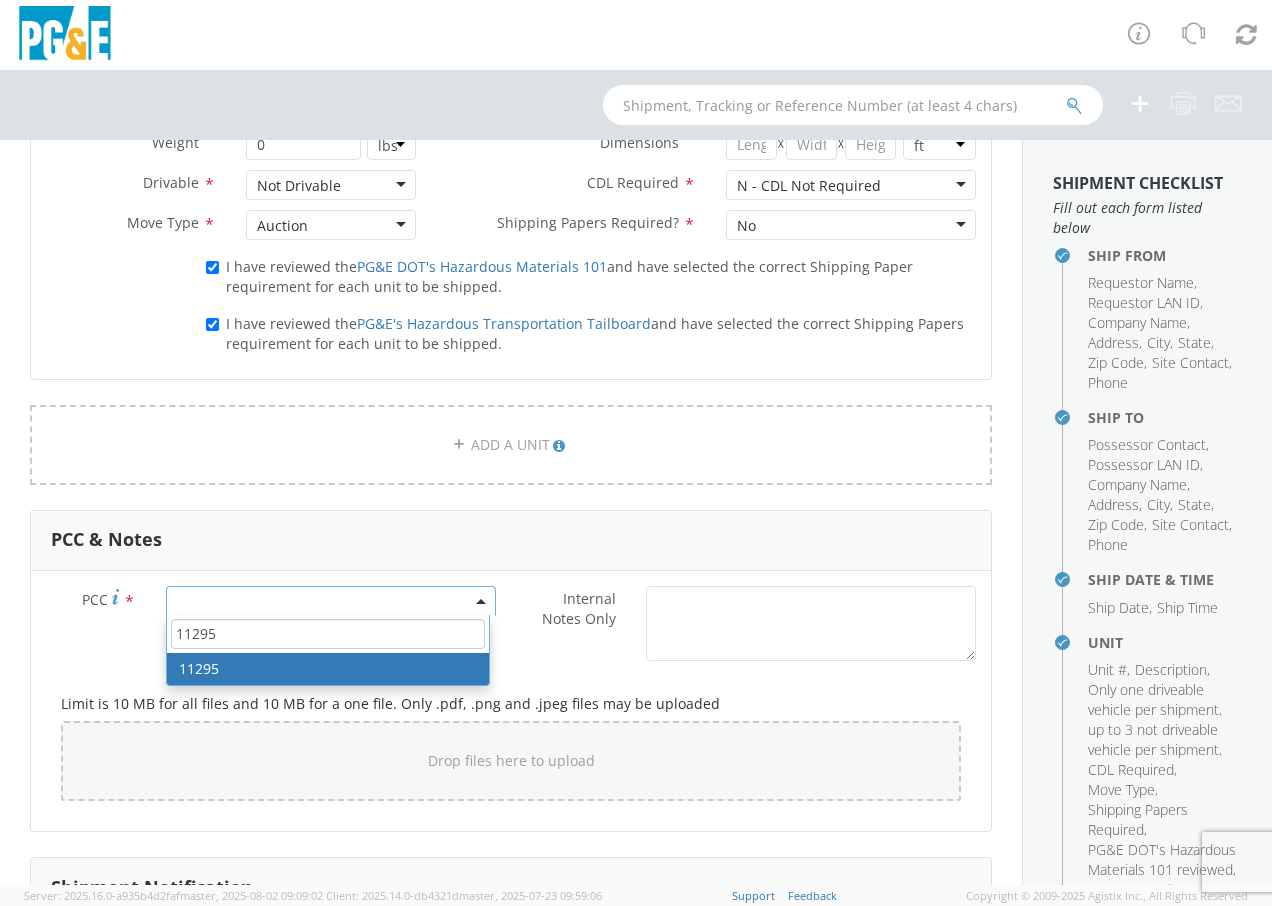 type on "11295" 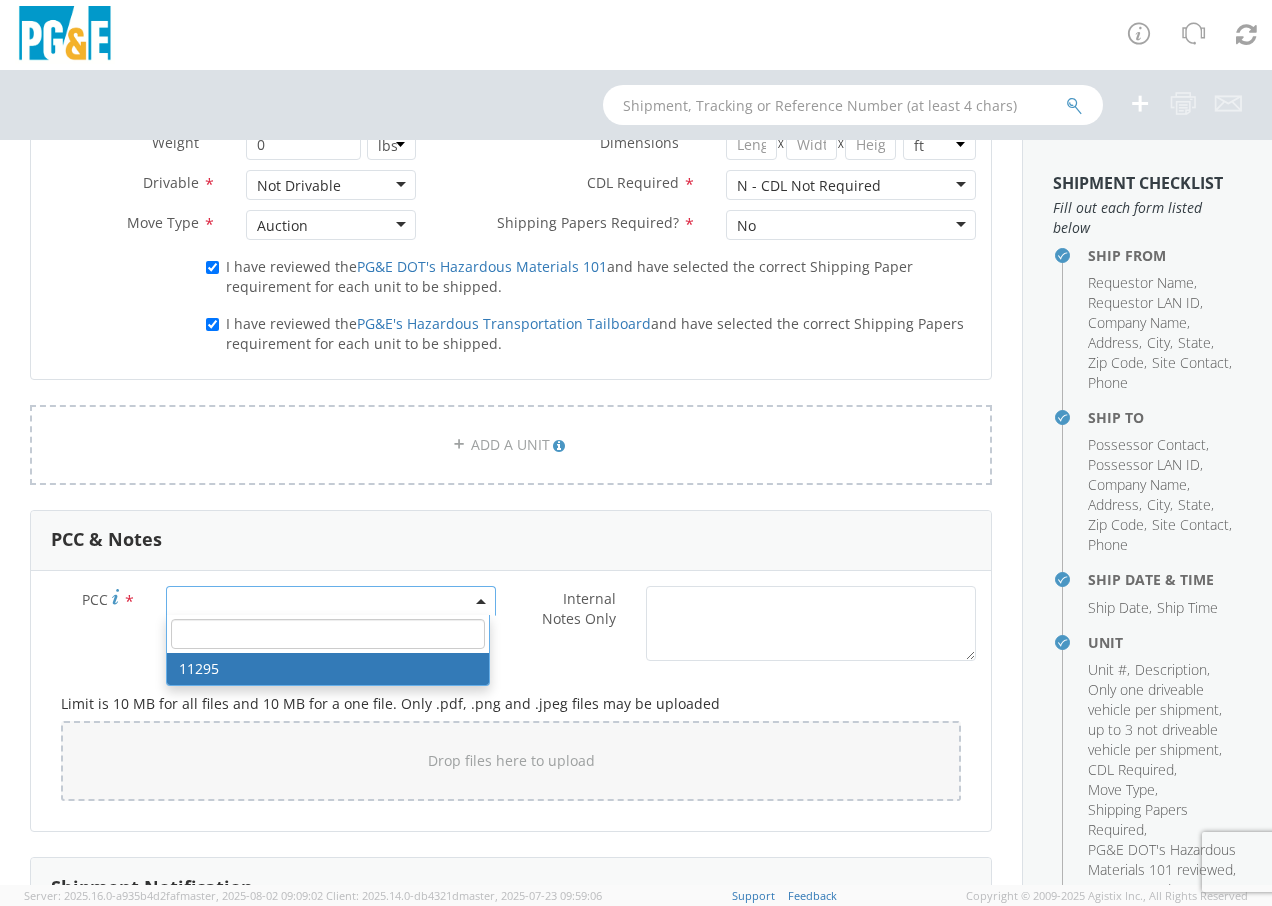 select on "11295" 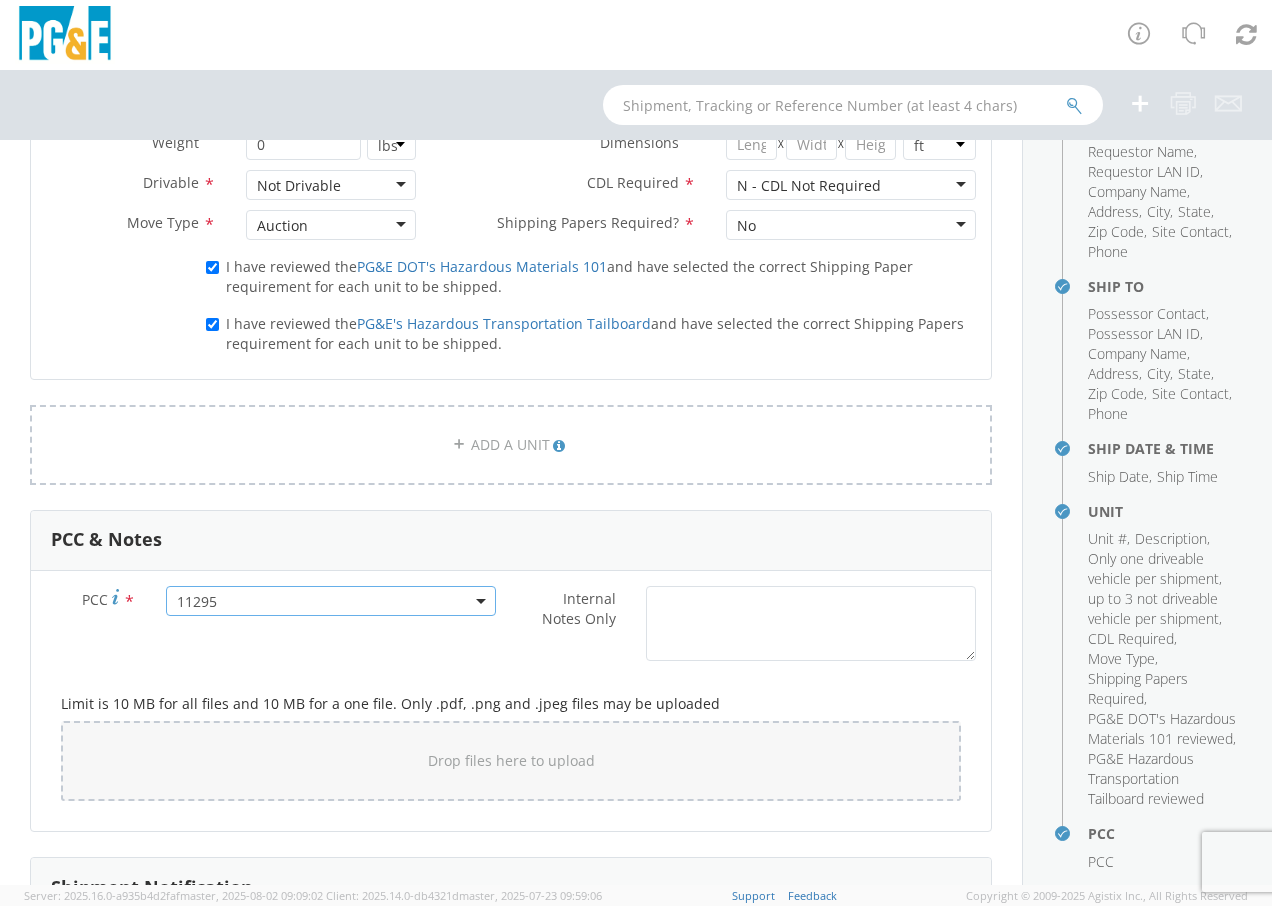 scroll, scrollTop: 389, scrollLeft: 0, axis: vertical 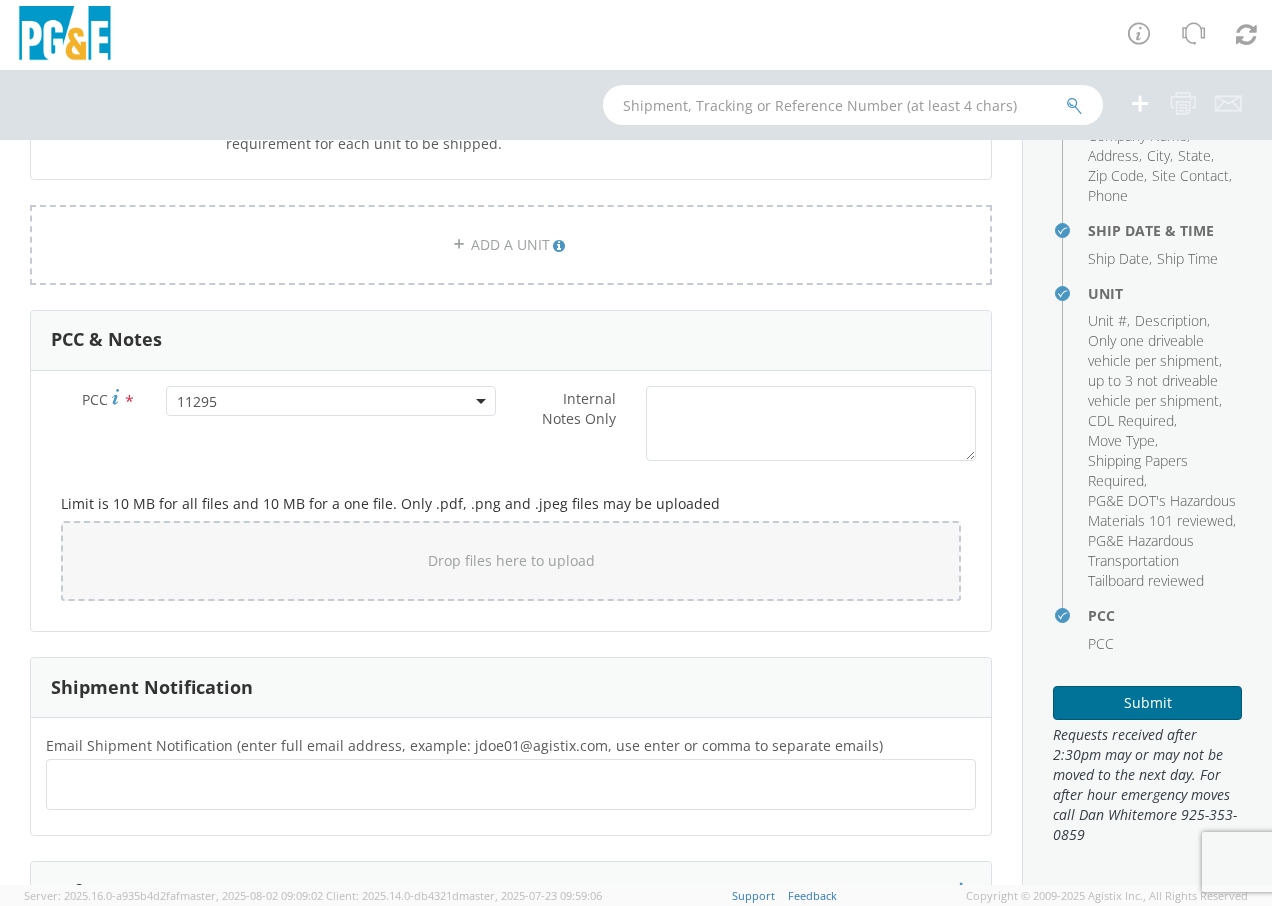 click on "Submit" at bounding box center (1147, 703) 